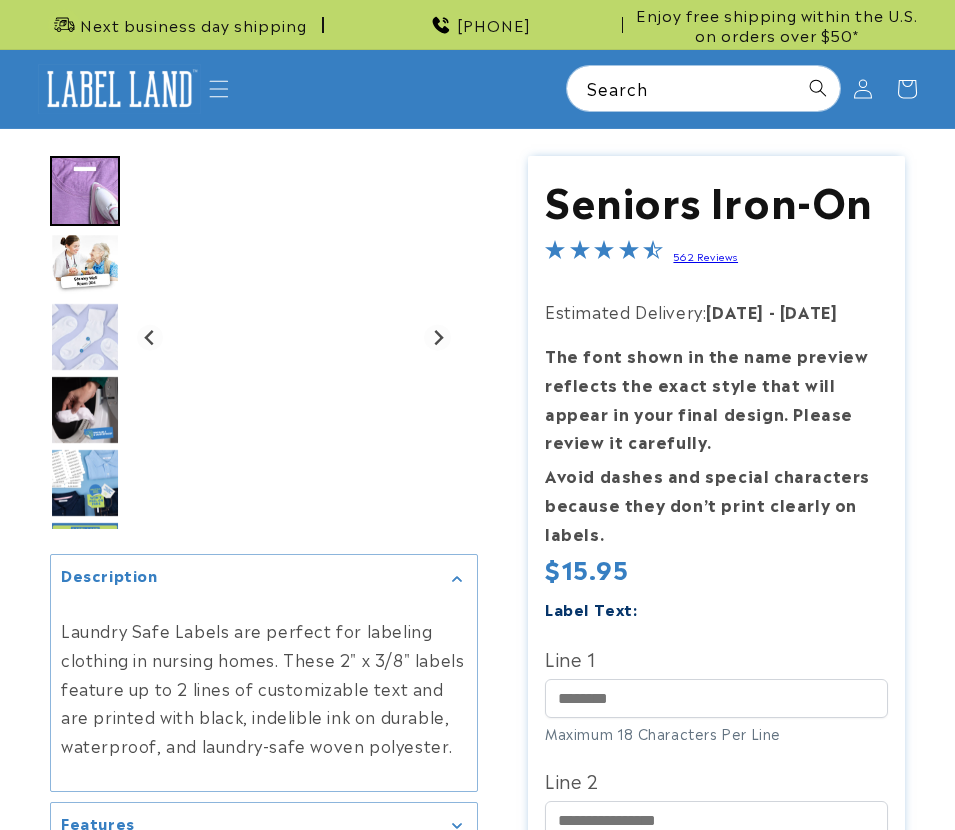 scroll, scrollTop: 0, scrollLeft: 0, axis: both 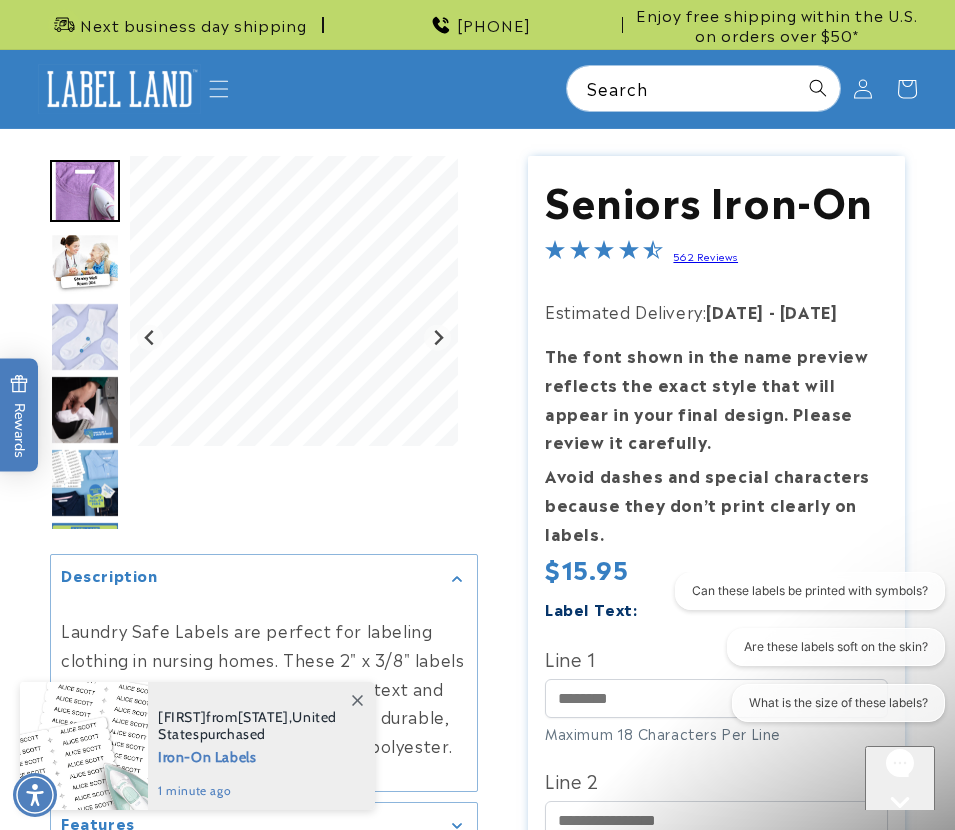 click 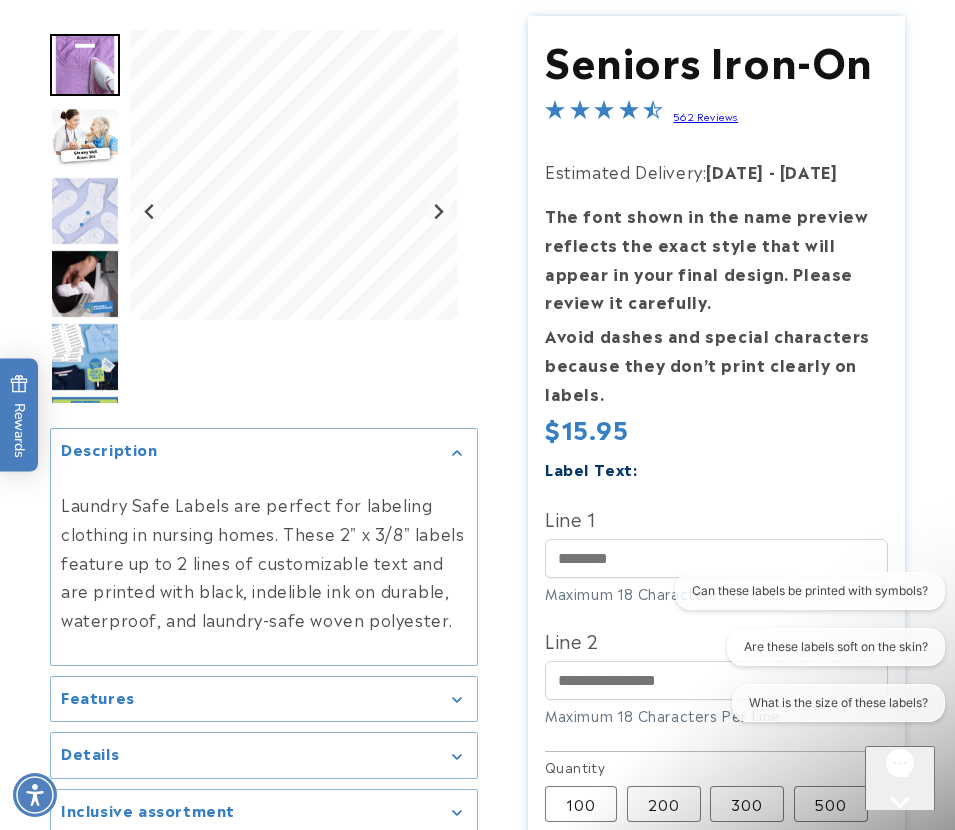 scroll, scrollTop: 200, scrollLeft: 0, axis: vertical 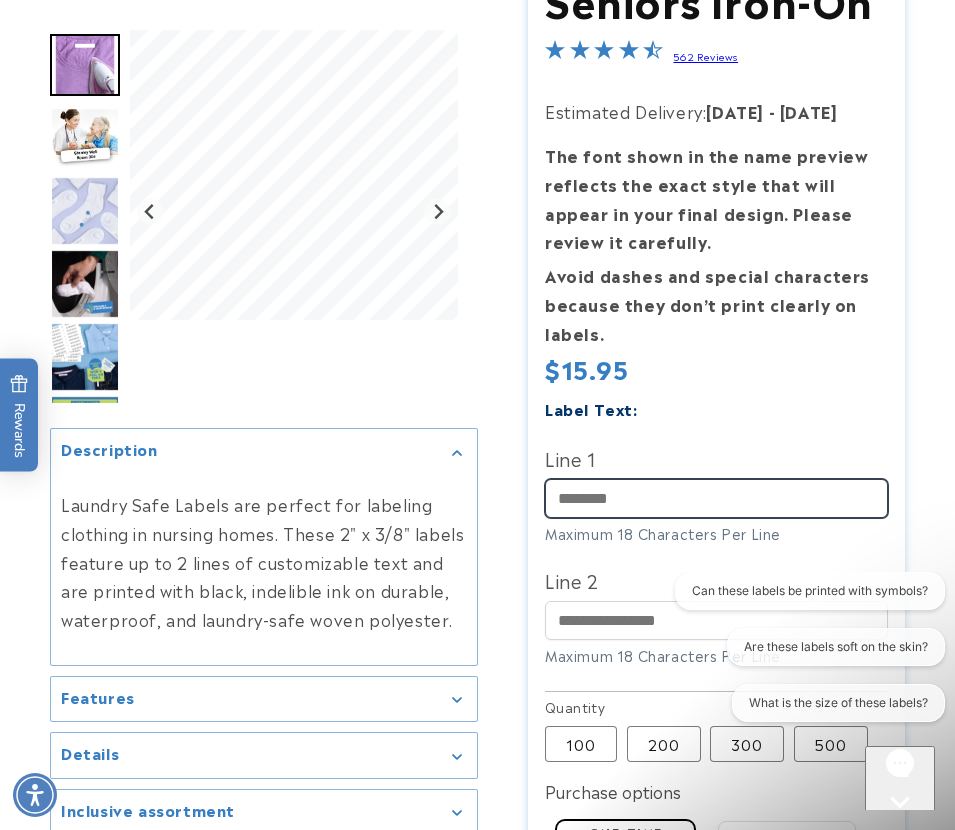 click on "Line 1" at bounding box center [716, 498] 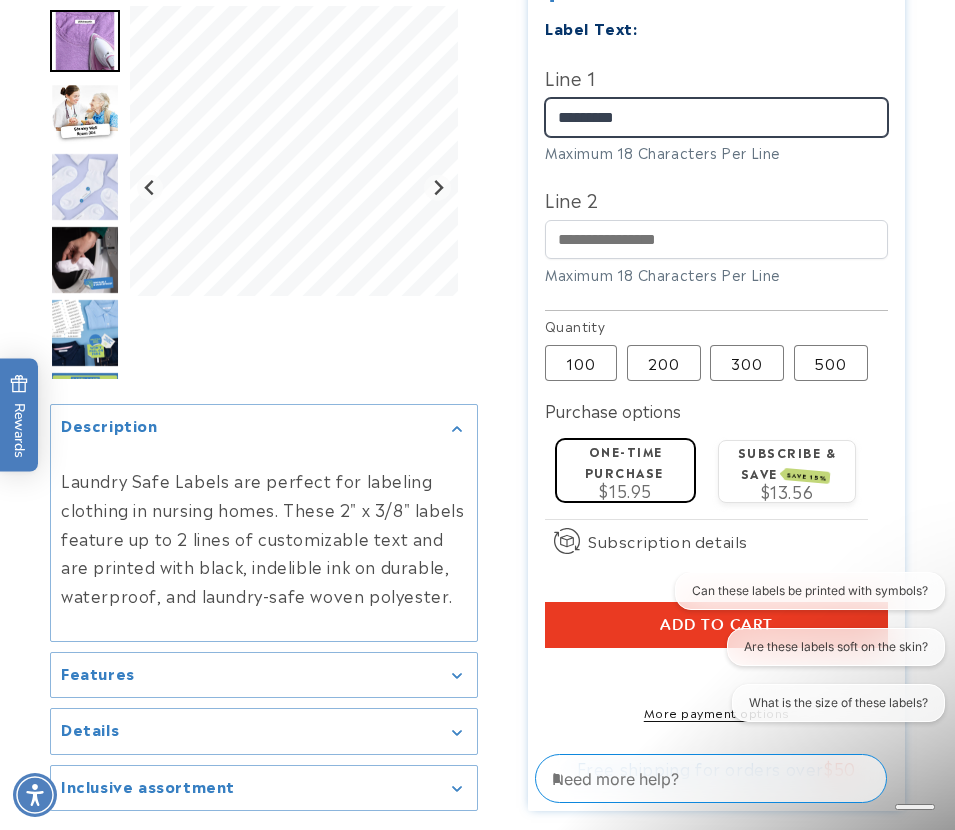 scroll, scrollTop: 600, scrollLeft: 0, axis: vertical 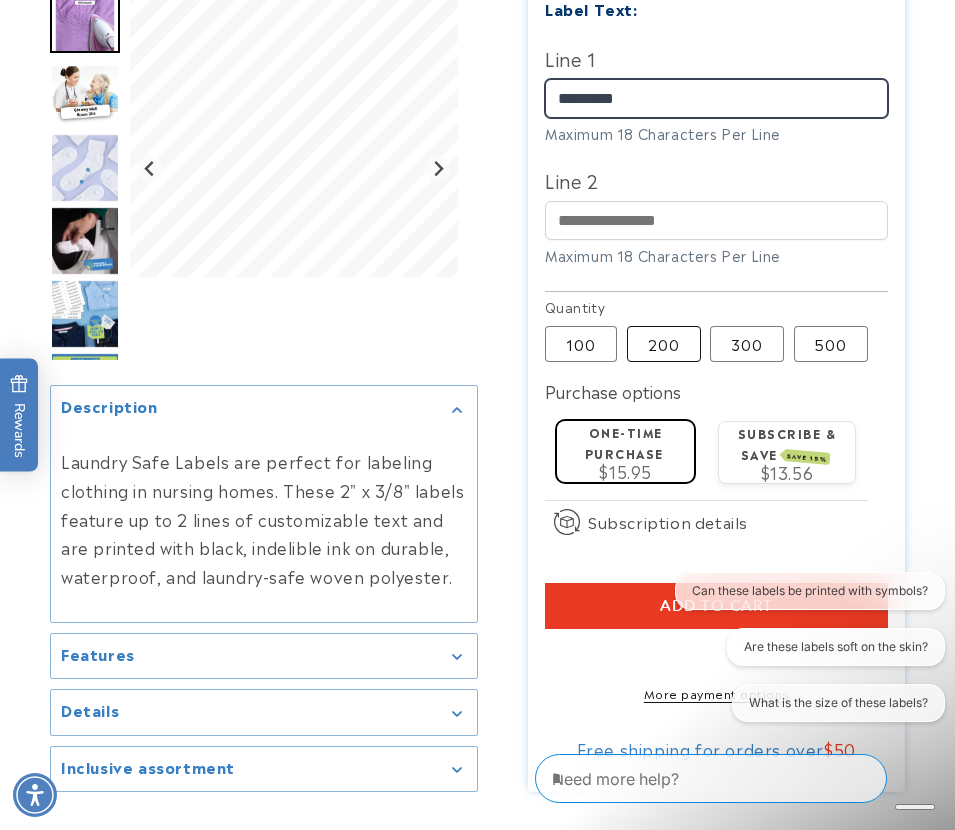 type on "*********" 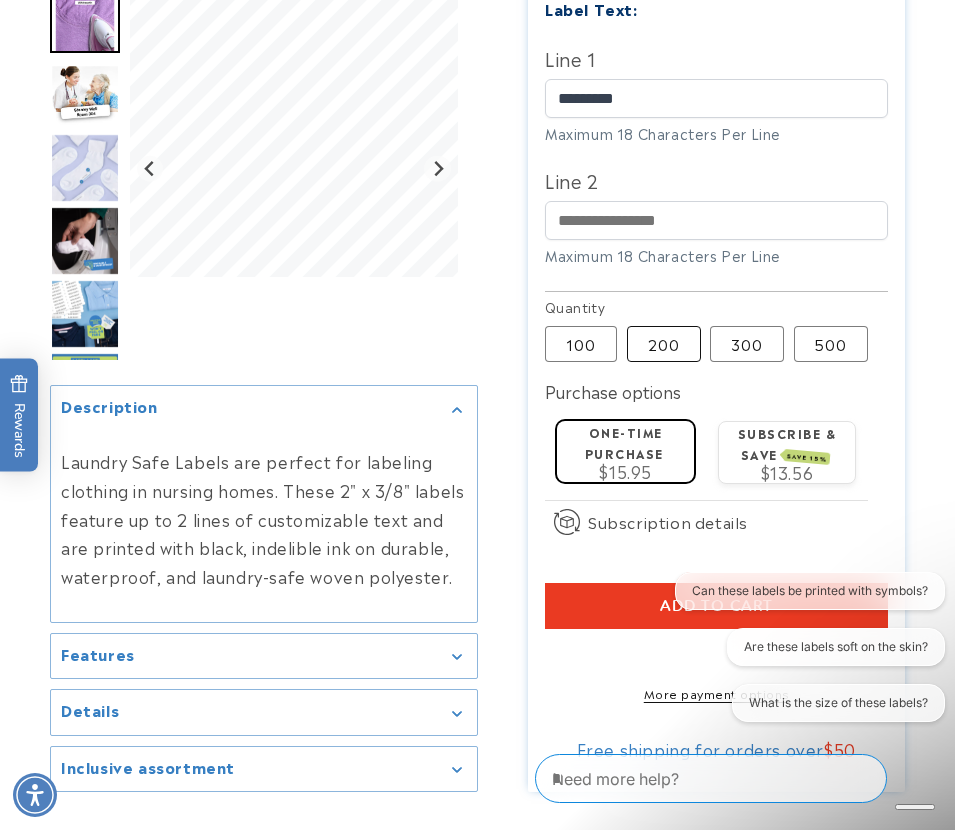click on "200 Variant sold out or unavailable" at bounding box center (664, 344) 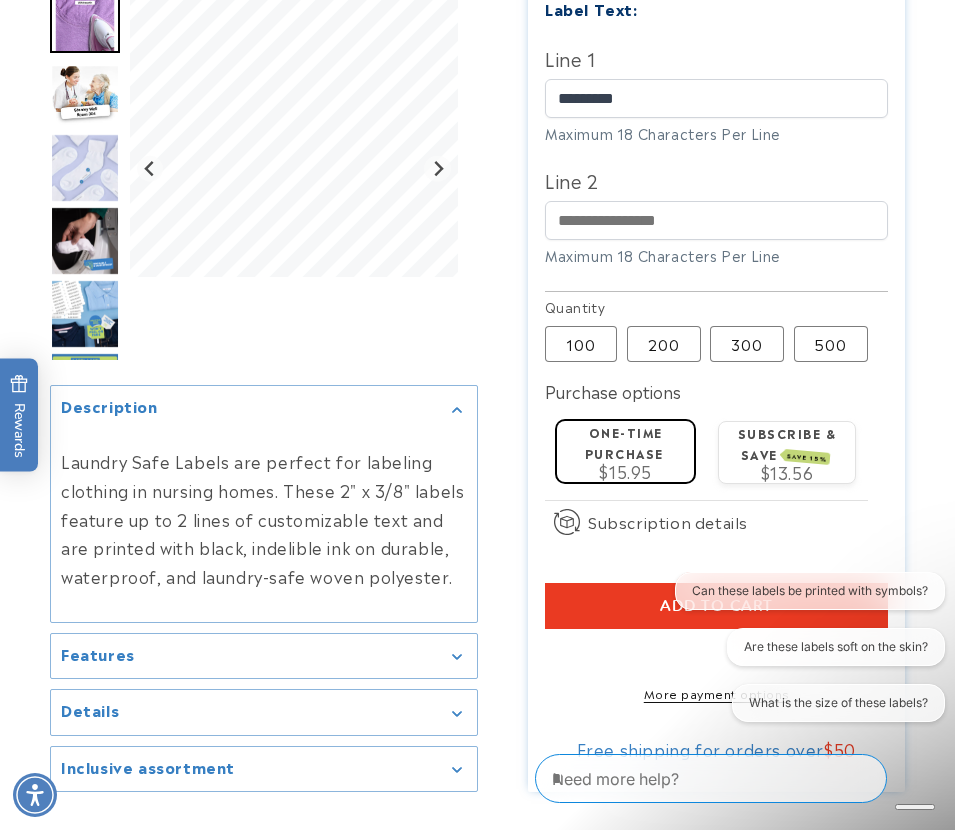 type 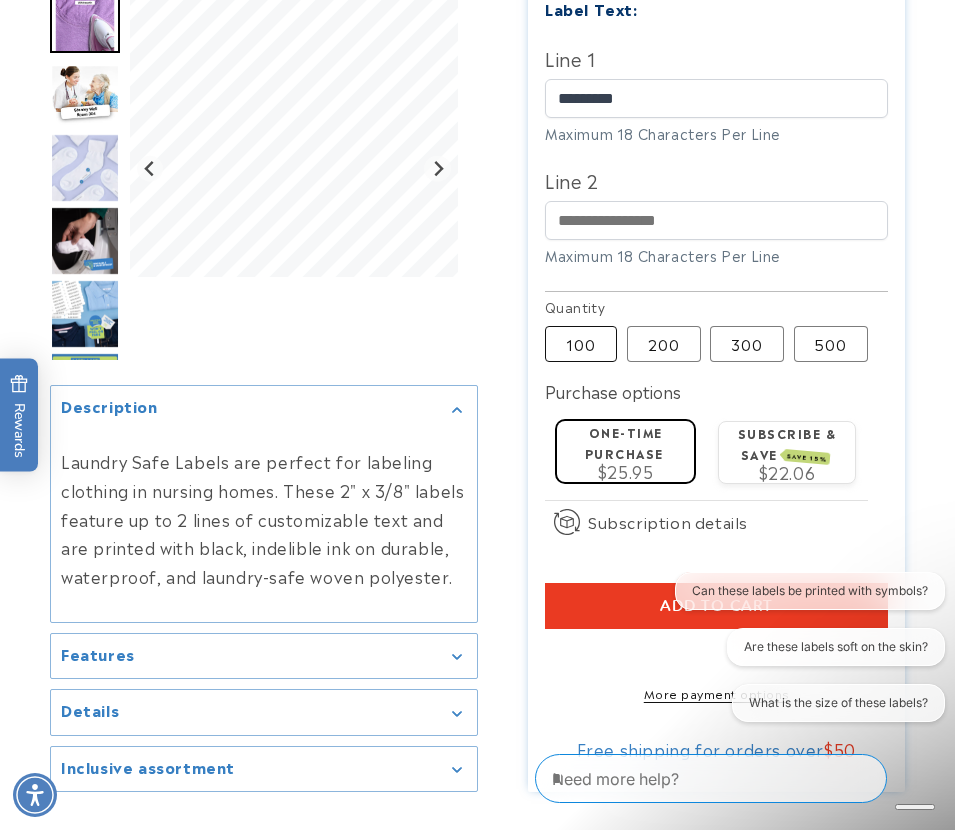 click on "100 Variant sold out or unavailable" at bounding box center (581, 344) 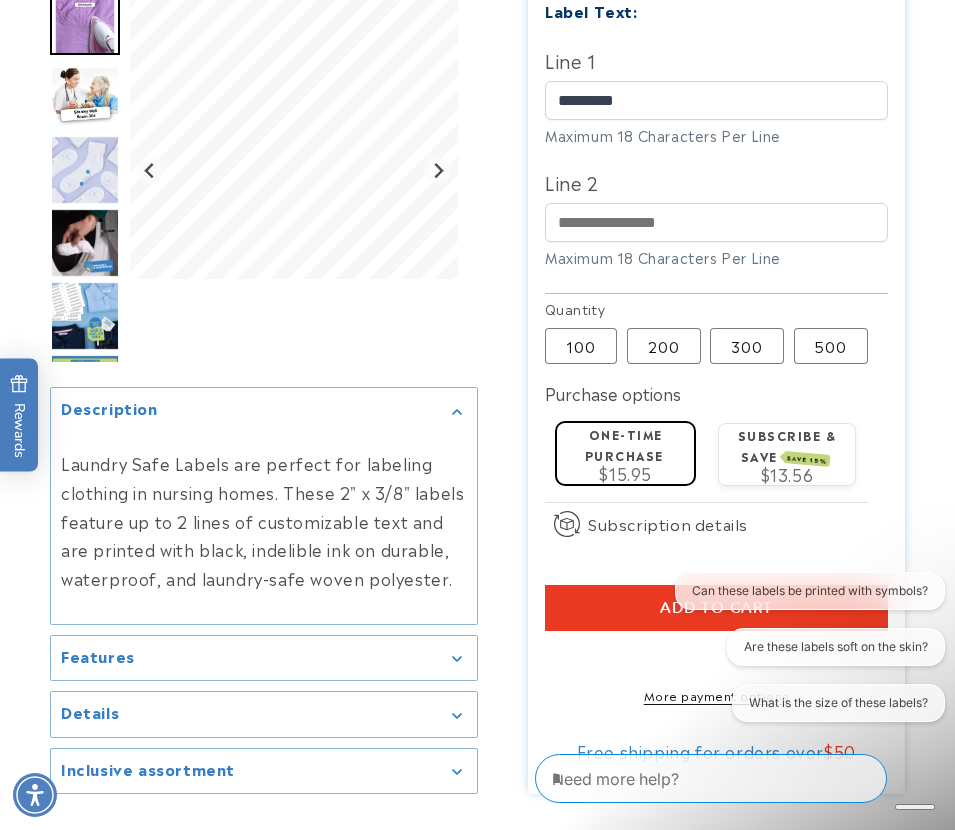 scroll, scrollTop: 600, scrollLeft: 0, axis: vertical 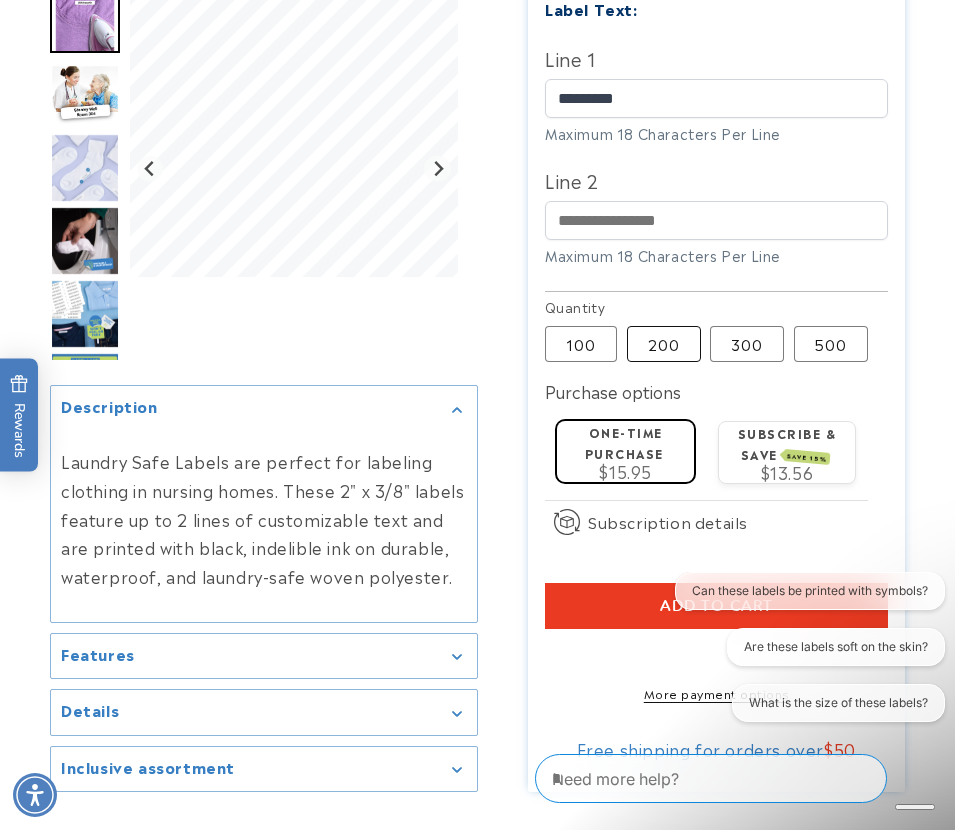 click on "200 Variant sold out or unavailable" at bounding box center (664, 344) 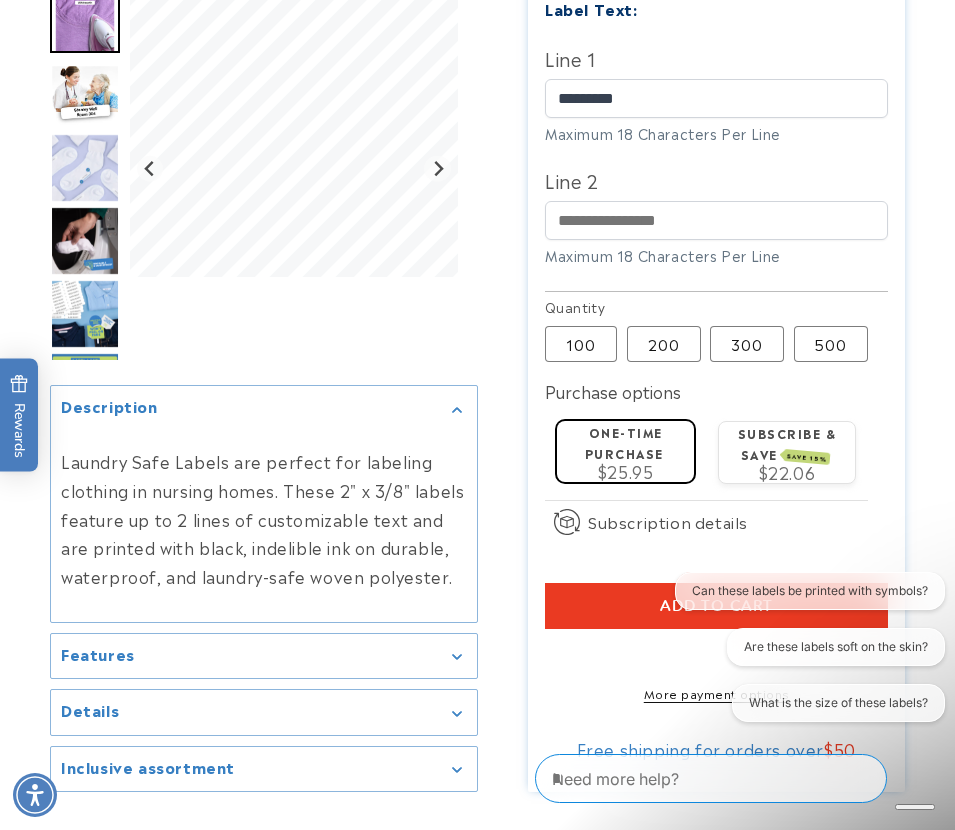 click on "One-time purchase" 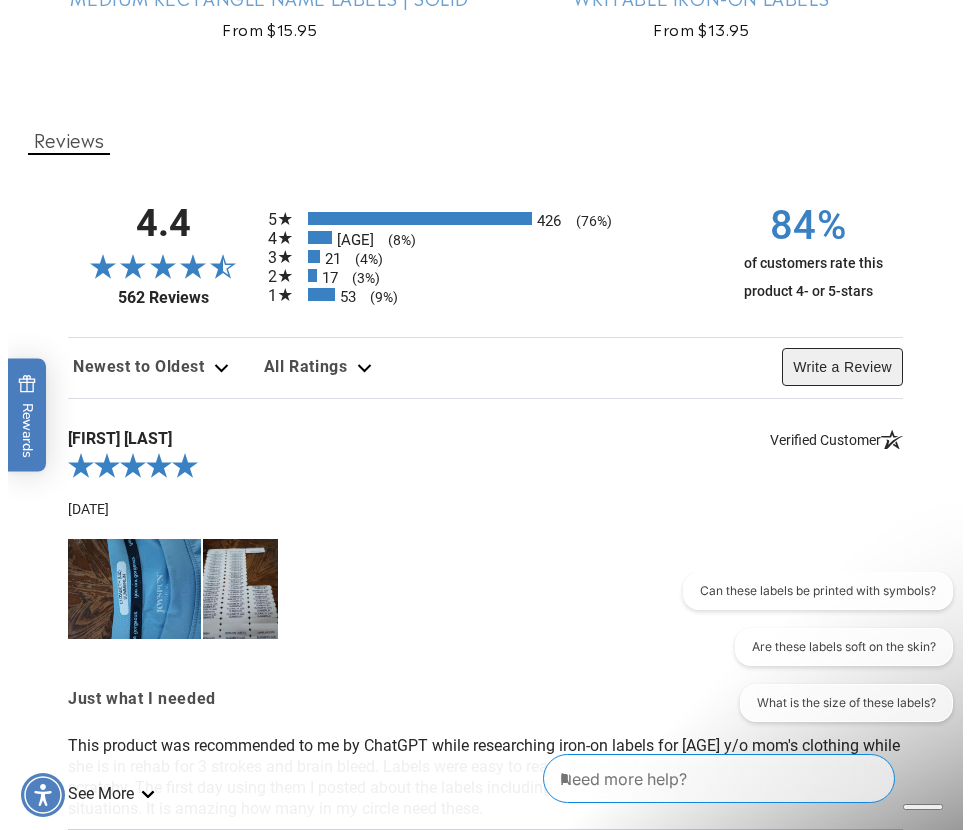 scroll, scrollTop: 2500, scrollLeft: 0, axis: vertical 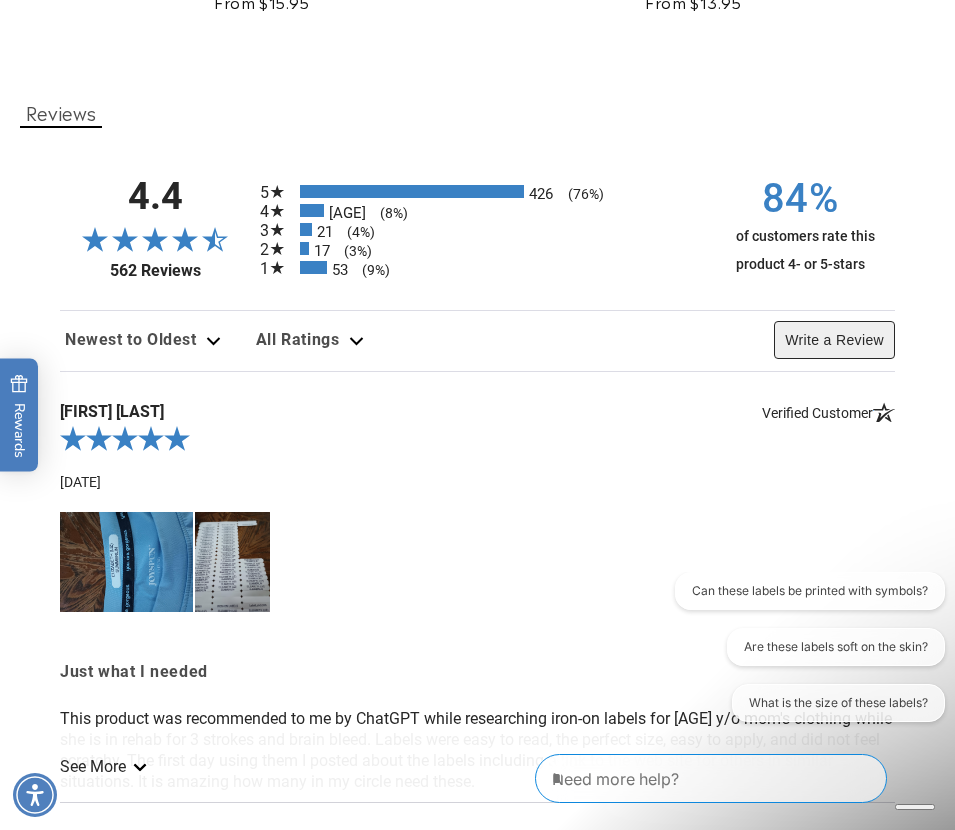 click at bounding box center [126, 562] 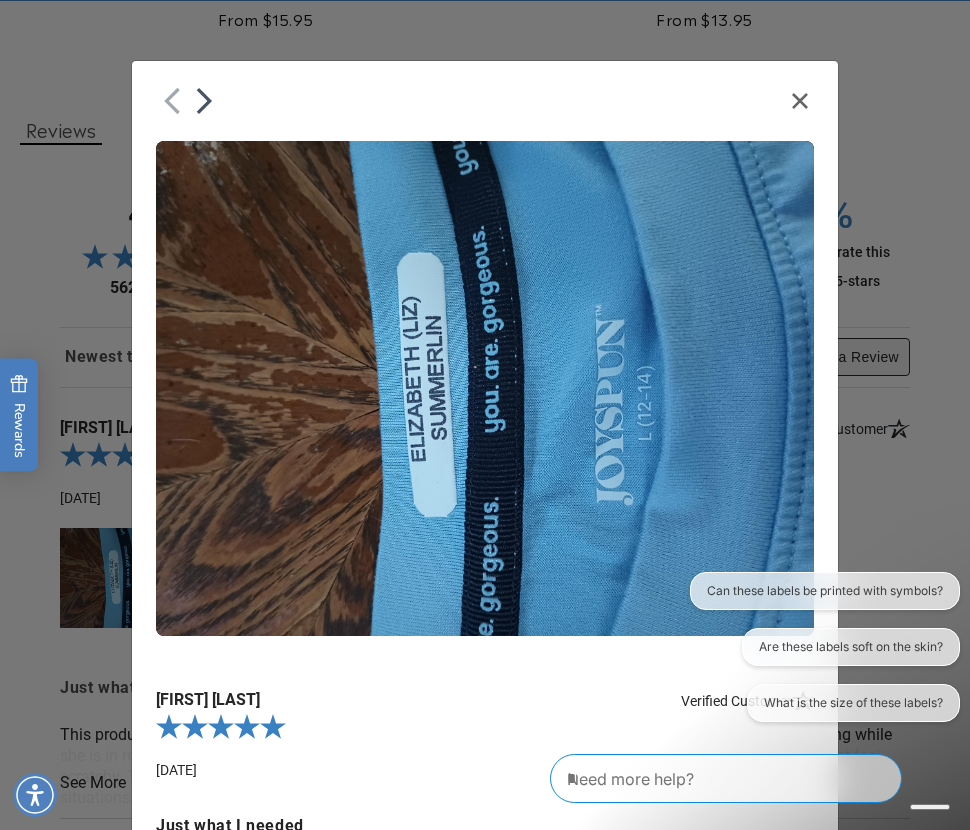 click 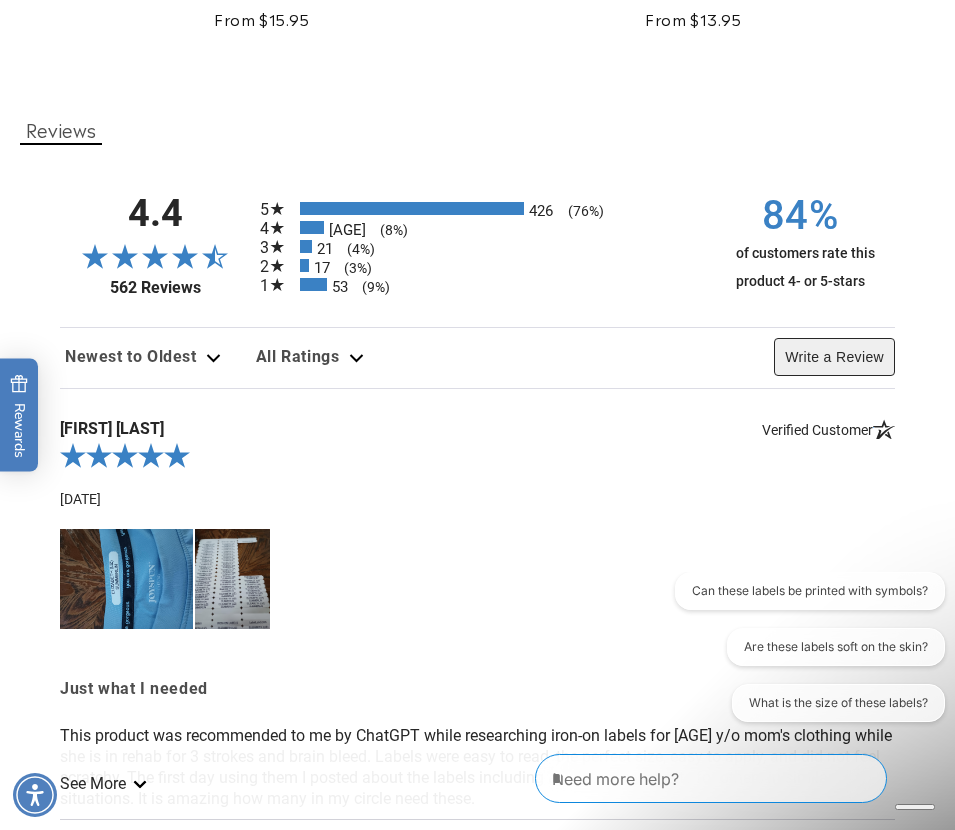 scroll, scrollTop: 2783, scrollLeft: 0, axis: vertical 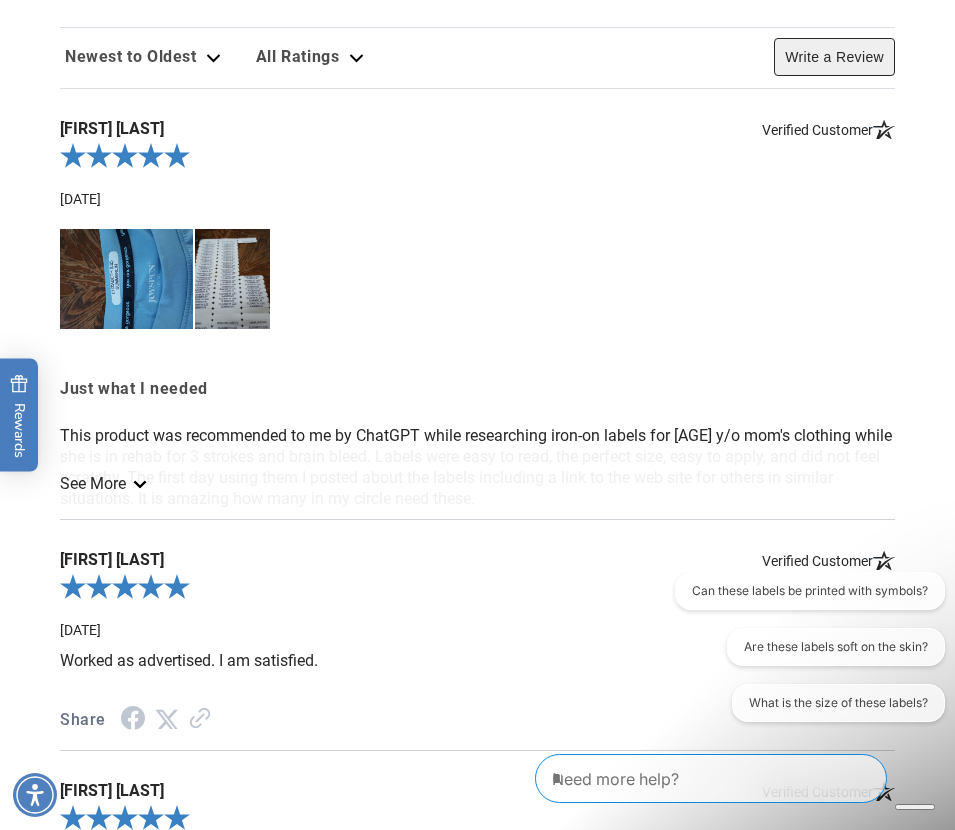 click on "See More" at bounding box center (102, 483) 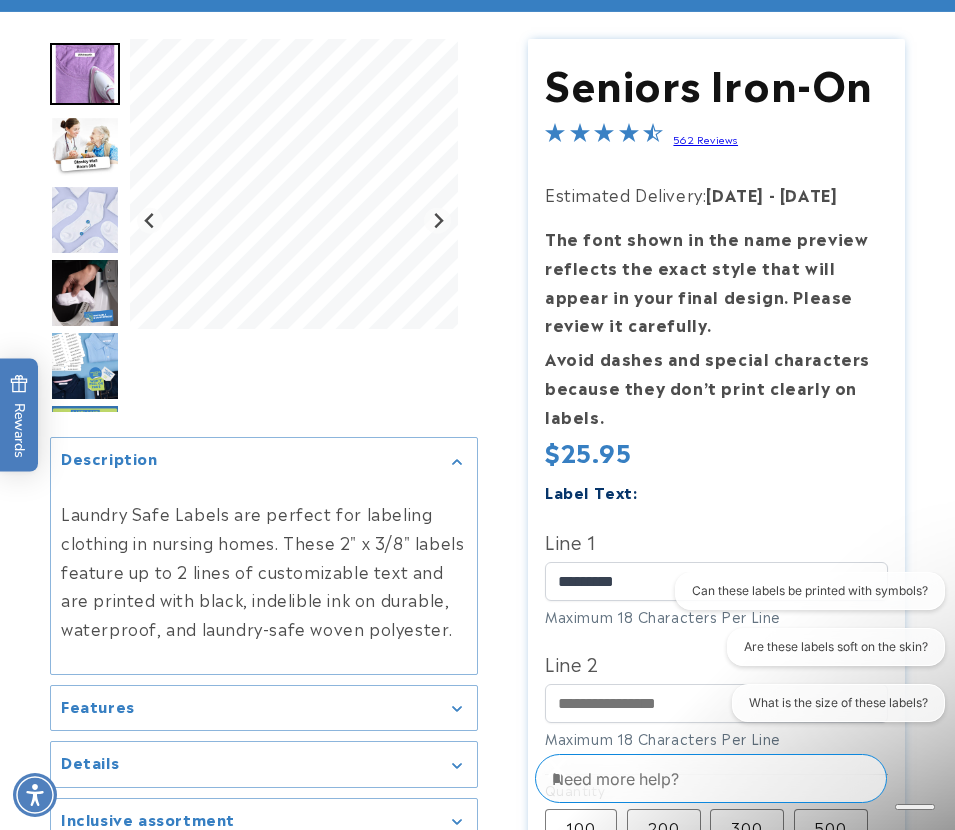 scroll, scrollTop: 400, scrollLeft: 0, axis: vertical 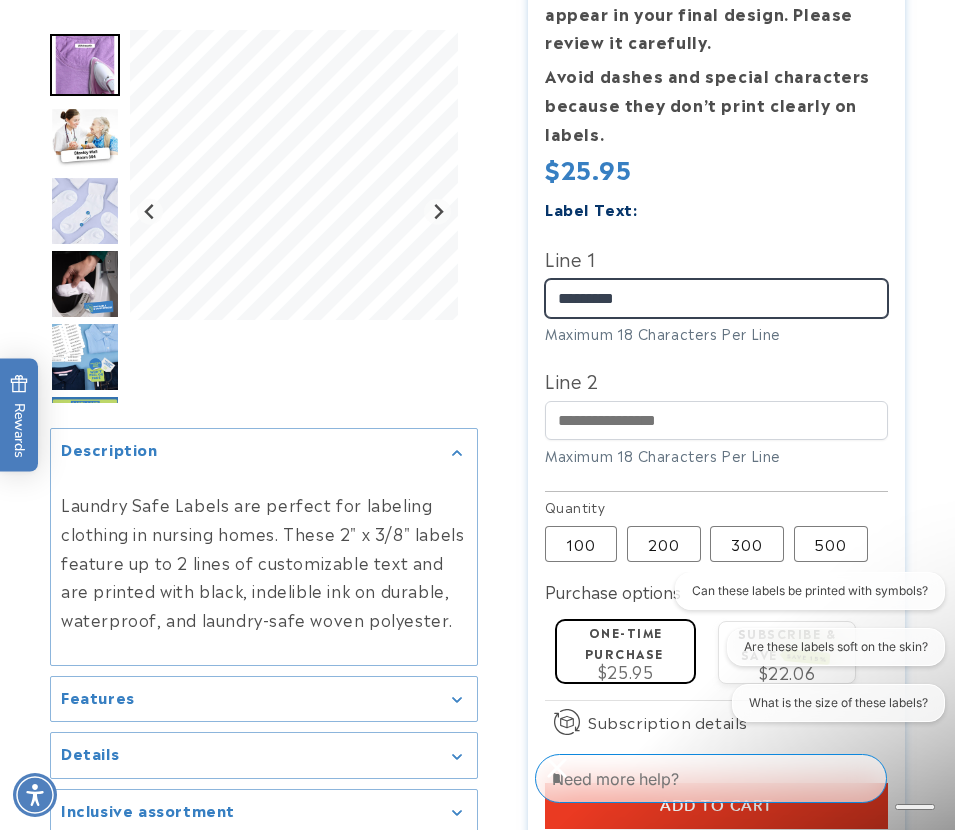 click on "*********" at bounding box center (716, 298) 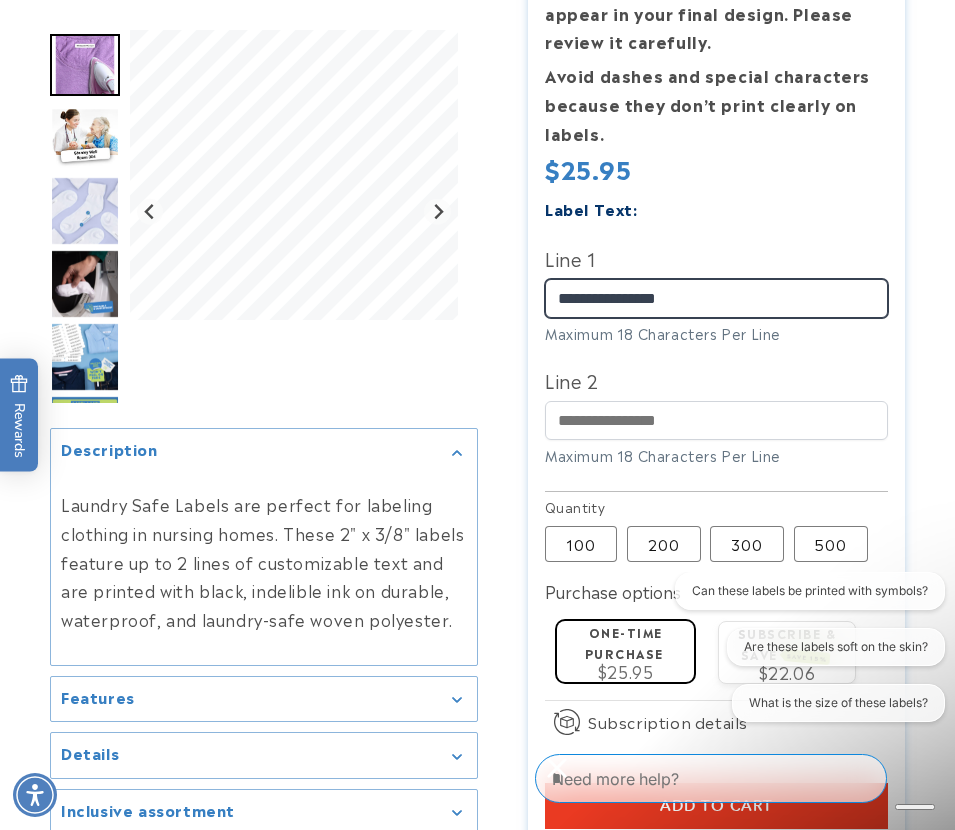 type on "**********" 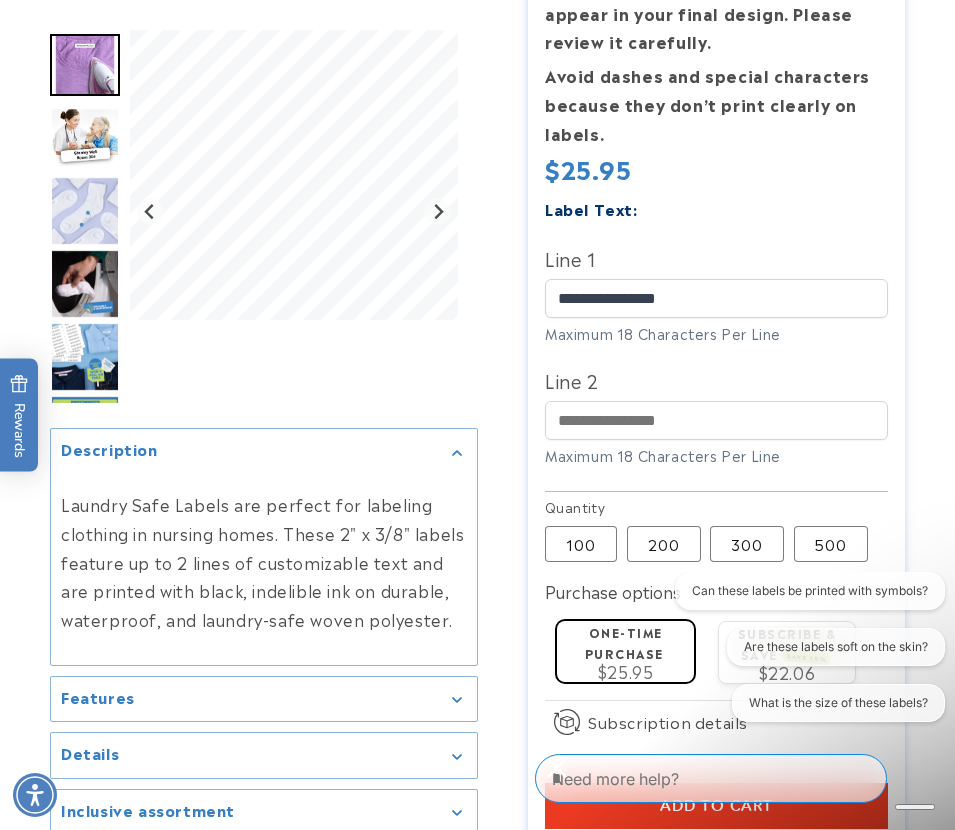 click at bounding box center [477, 374] 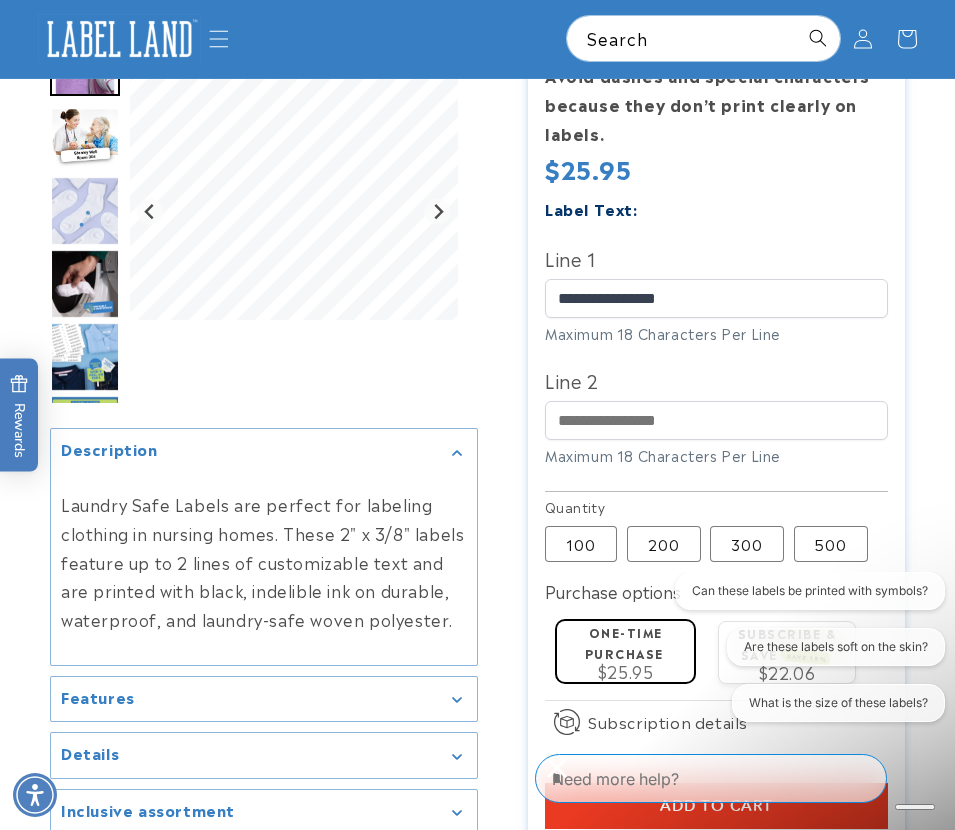 scroll, scrollTop: 0, scrollLeft: 0, axis: both 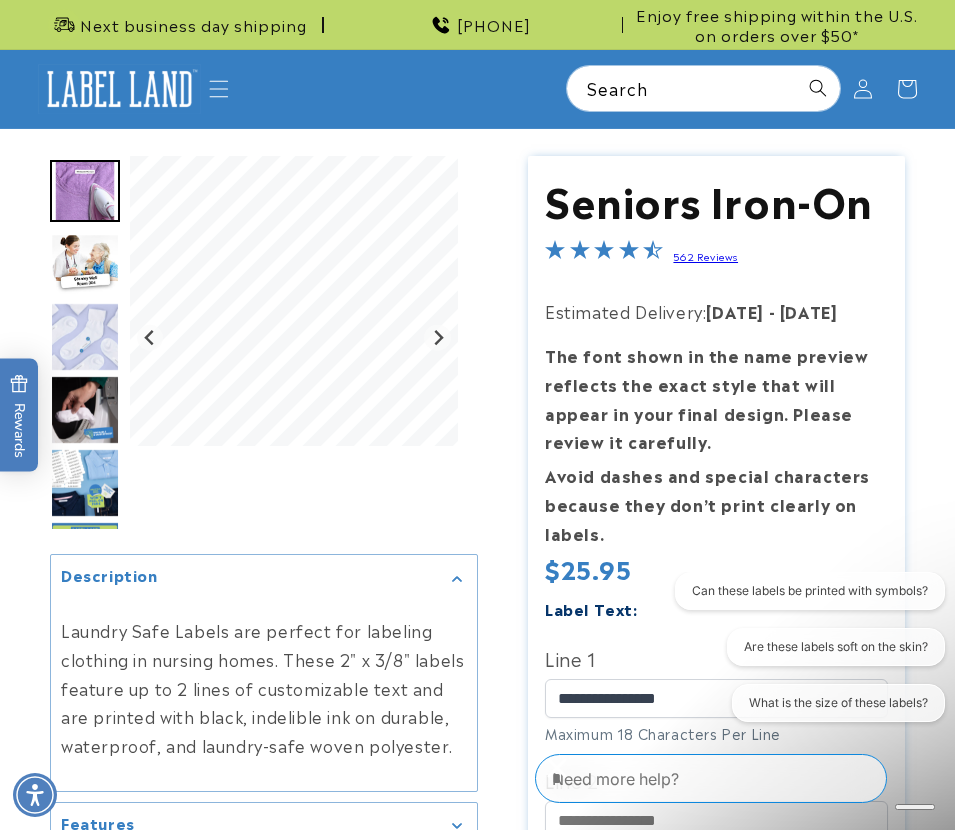 click at bounding box center (85, 264) 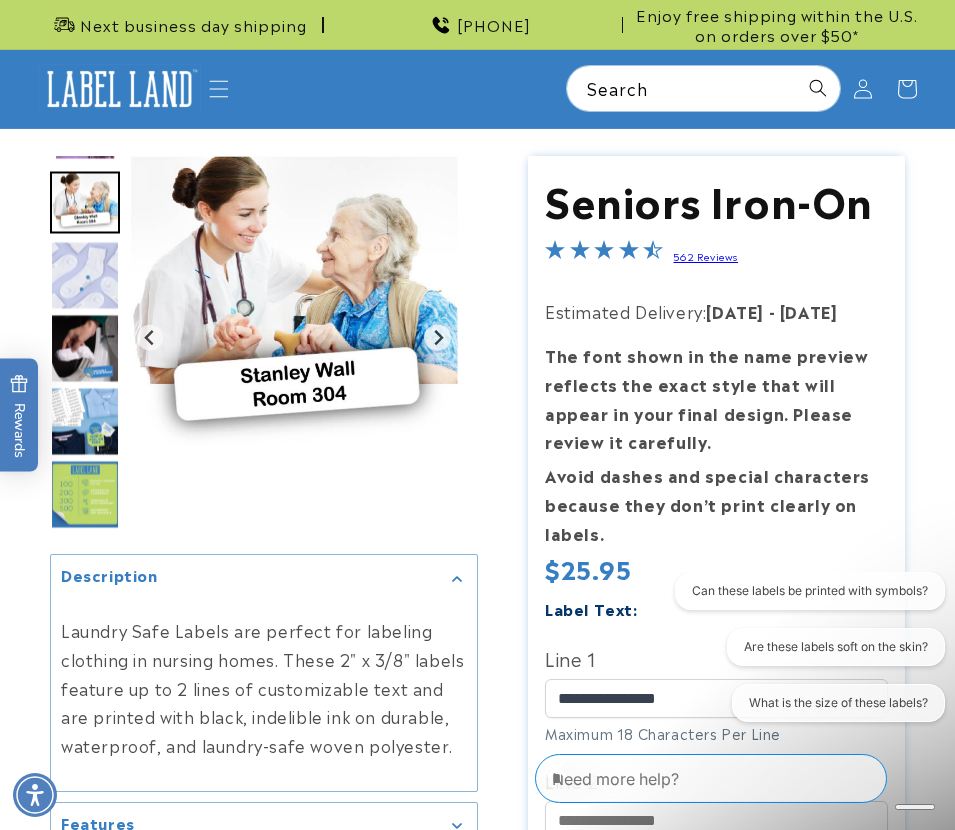 click at bounding box center [85, 275] 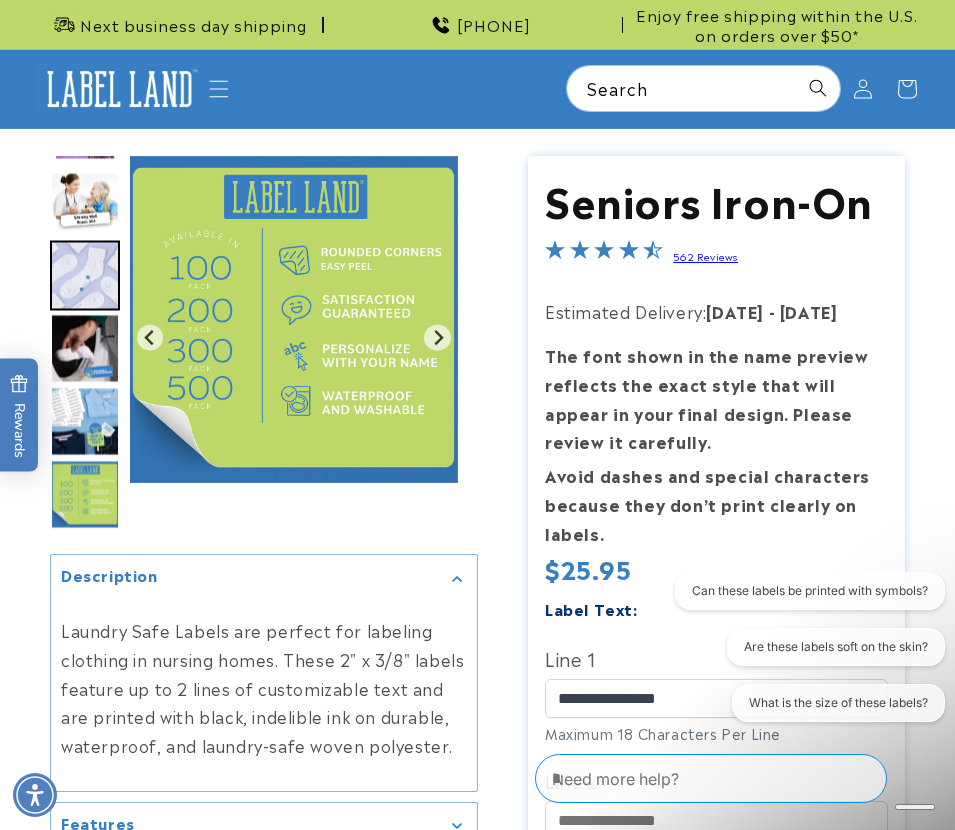 click at bounding box center [85, 348] 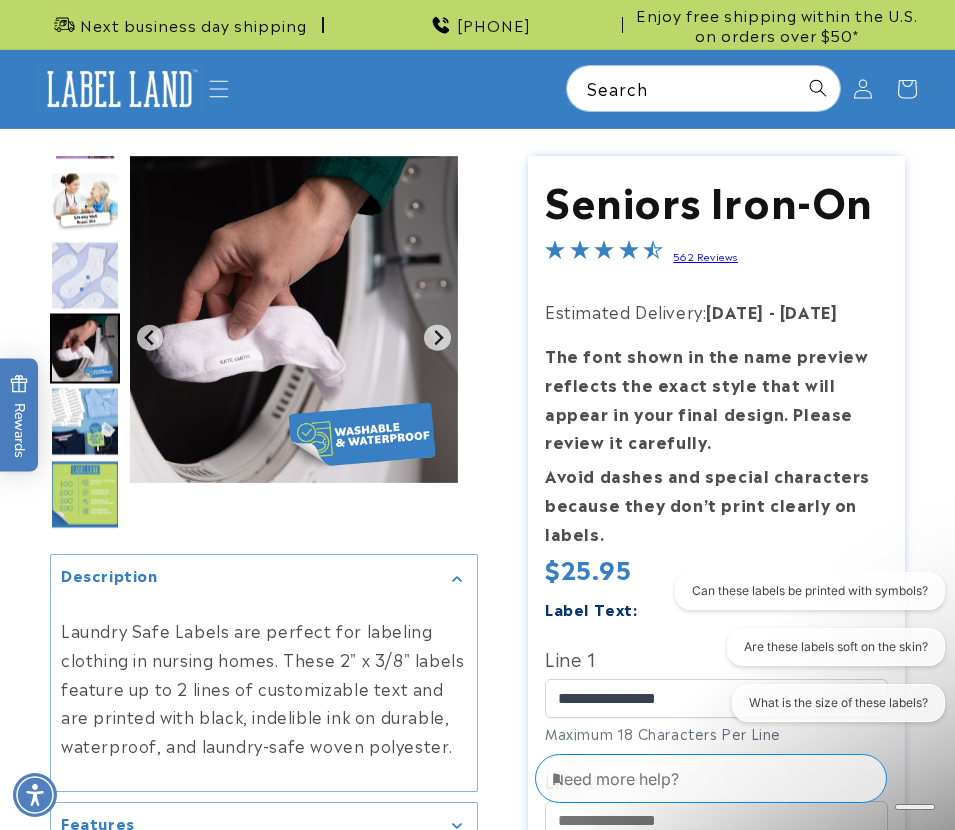 click at bounding box center (85, 421) 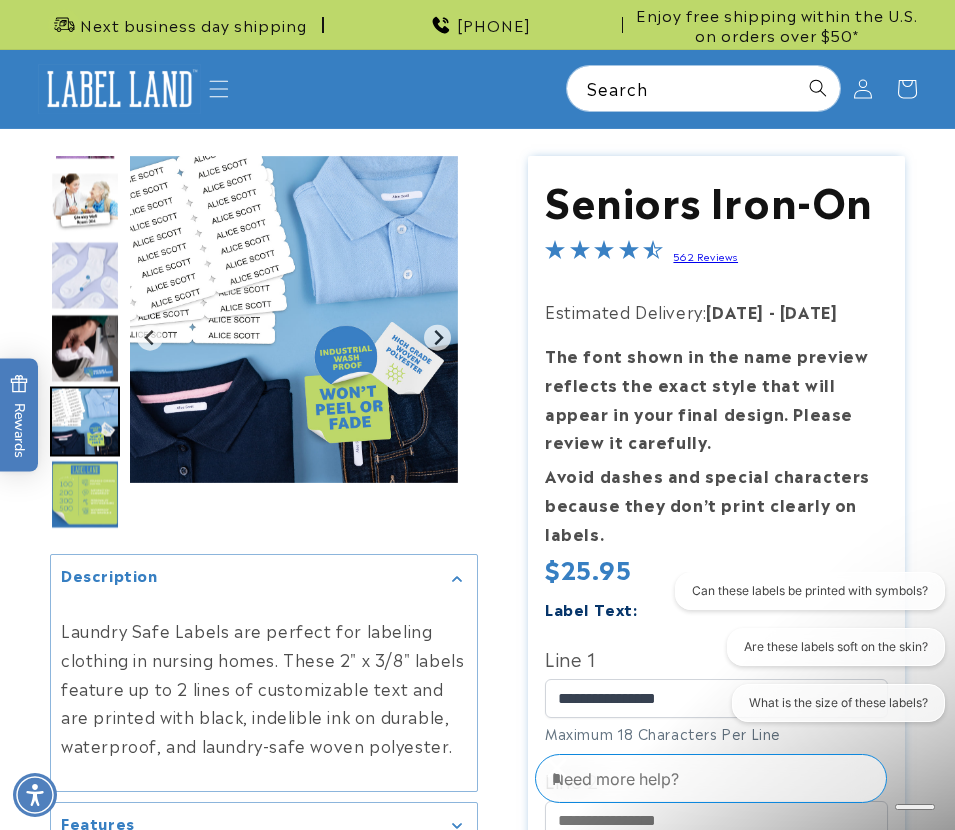 click at bounding box center (85, 494) 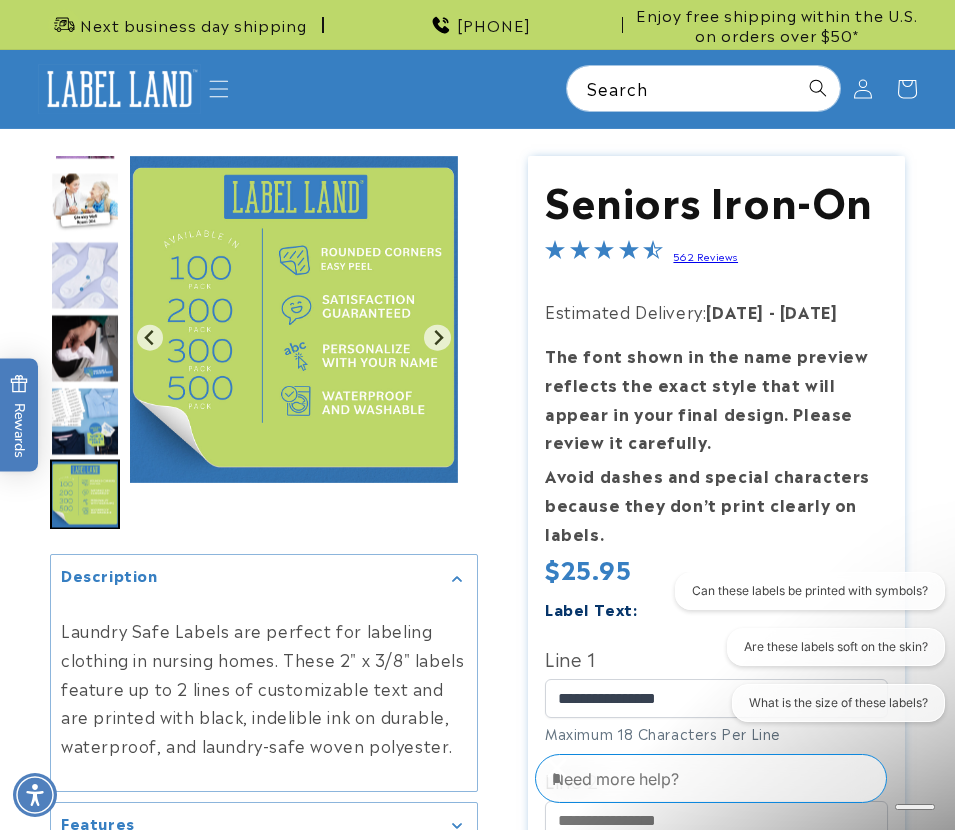 click on "Seniors Iron-On
Seniors Iron-On
562 Reviews
Estimated Delivery:  Aug 06   -   Aug 12
The font shown in the name preview reflects the exact style that will appear in your final design. Please review it carefully. Avoid dashes and special characters because they don’t print clearly on labels.
Regular price
$25.95
Regular price
Sale price
$25.95
Unit price
/
per" at bounding box center [692, 774] 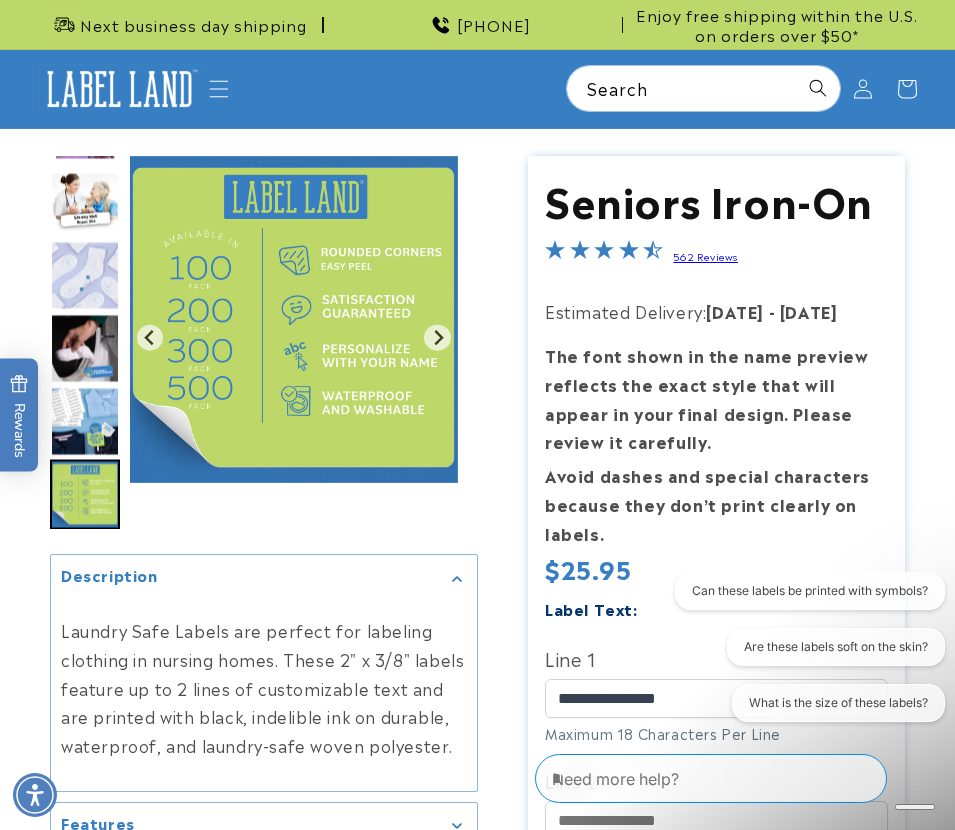 drag, startPoint x: 901, startPoint y: 777, endPoint x: 928, endPoint y: 756, distance: 34.20526 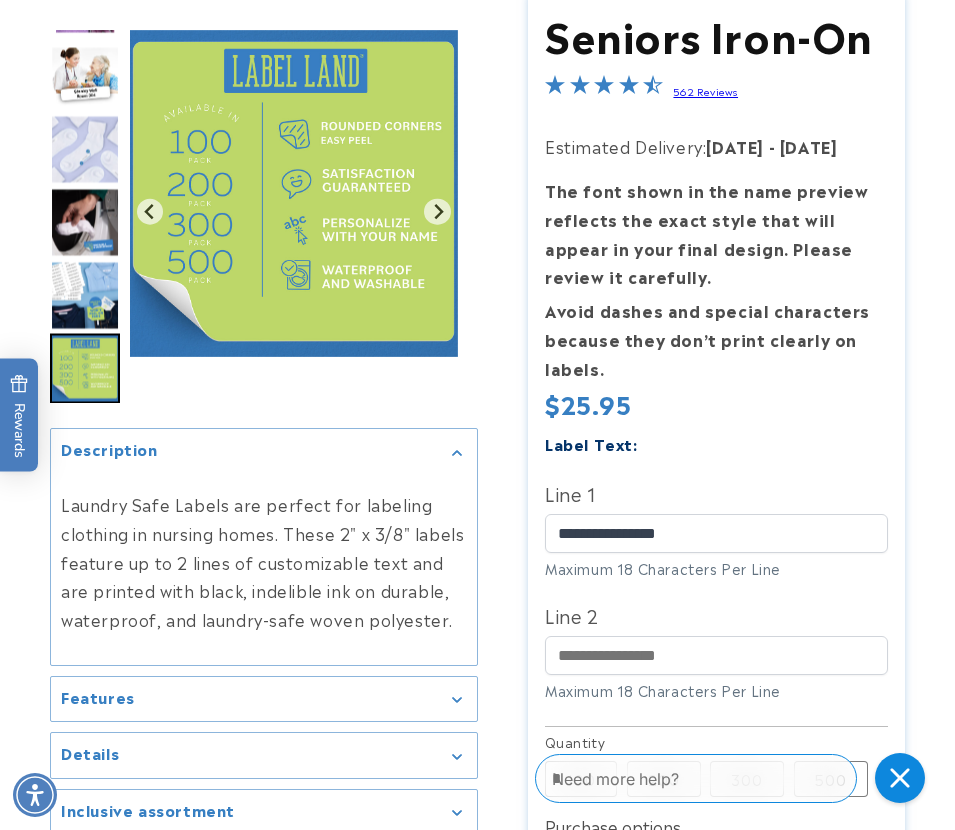 scroll, scrollTop: 400, scrollLeft: 0, axis: vertical 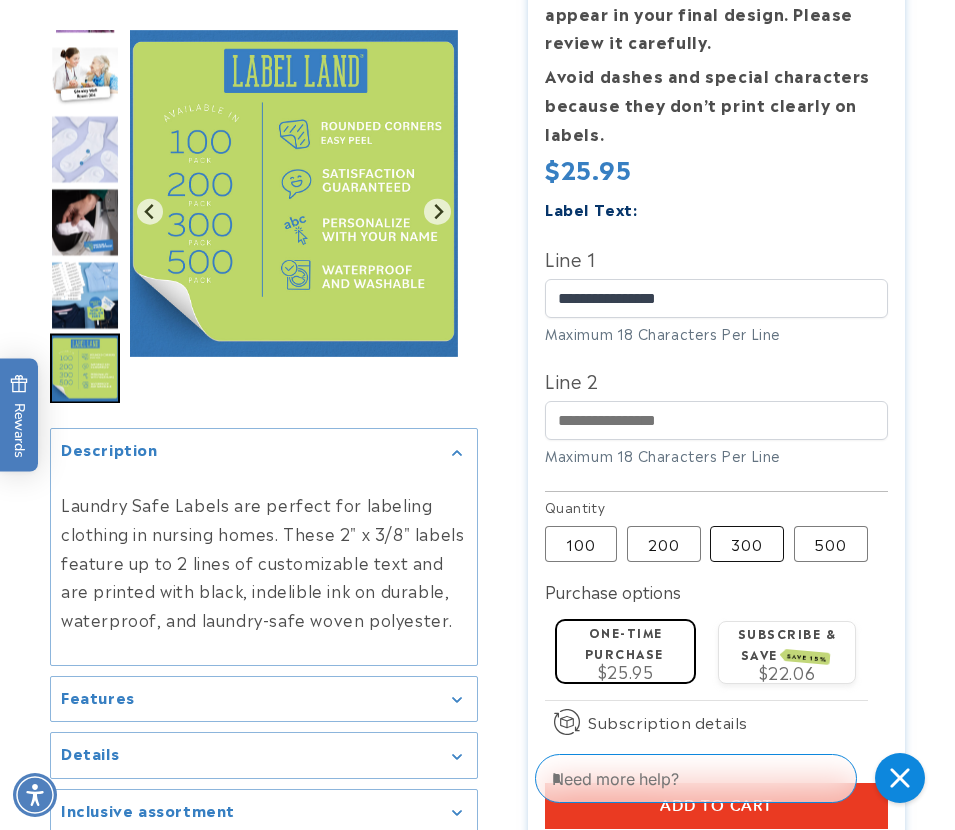 click on "300 Variant sold out or unavailable" at bounding box center (747, 544) 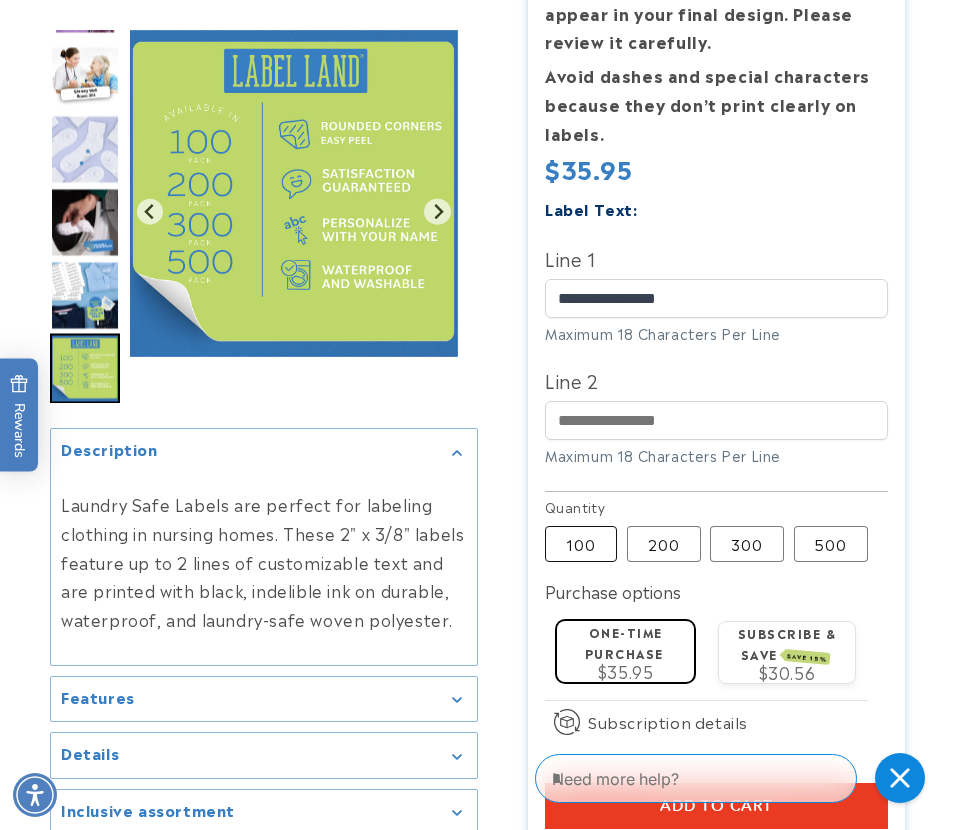 click on "100 Variant sold out or unavailable" at bounding box center [581, 544] 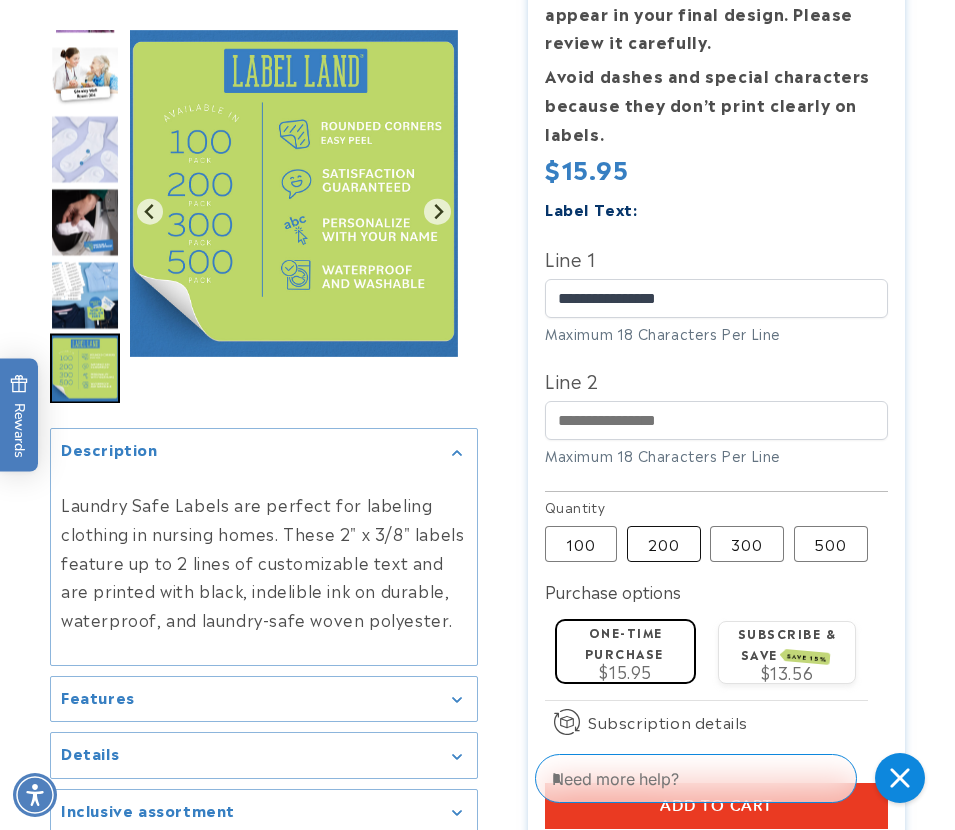 click on "200 Variant sold out or unavailable" at bounding box center [664, 544] 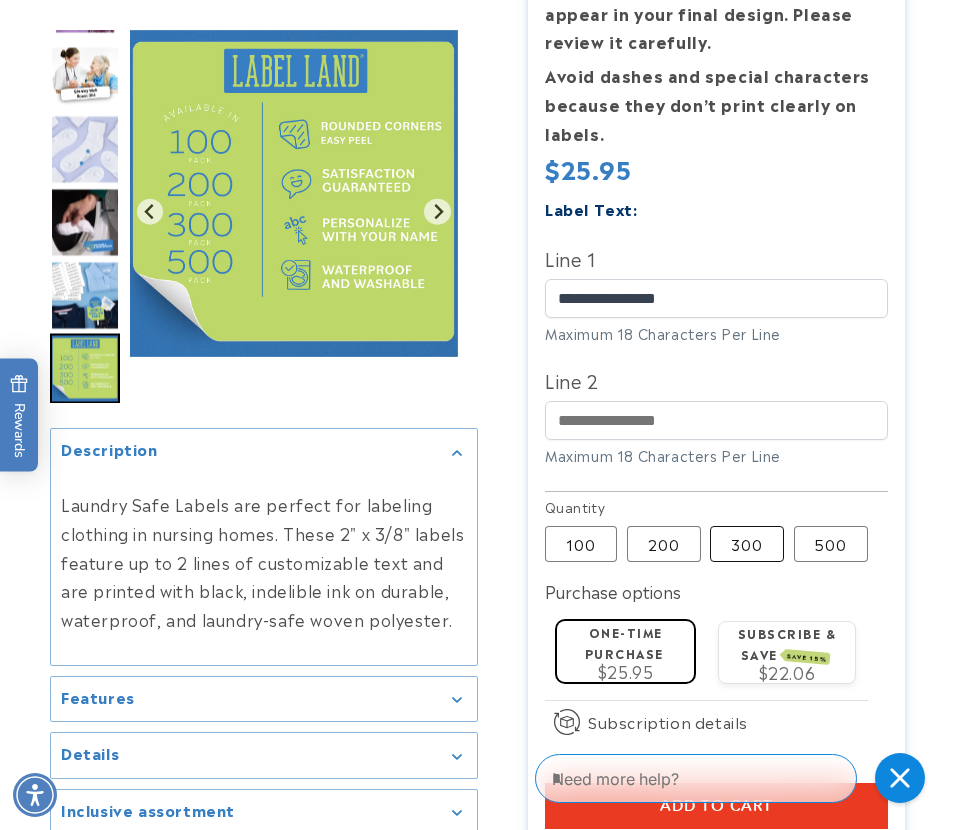 click on "300 Variant sold out or unavailable" at bounding box center [747, 544] 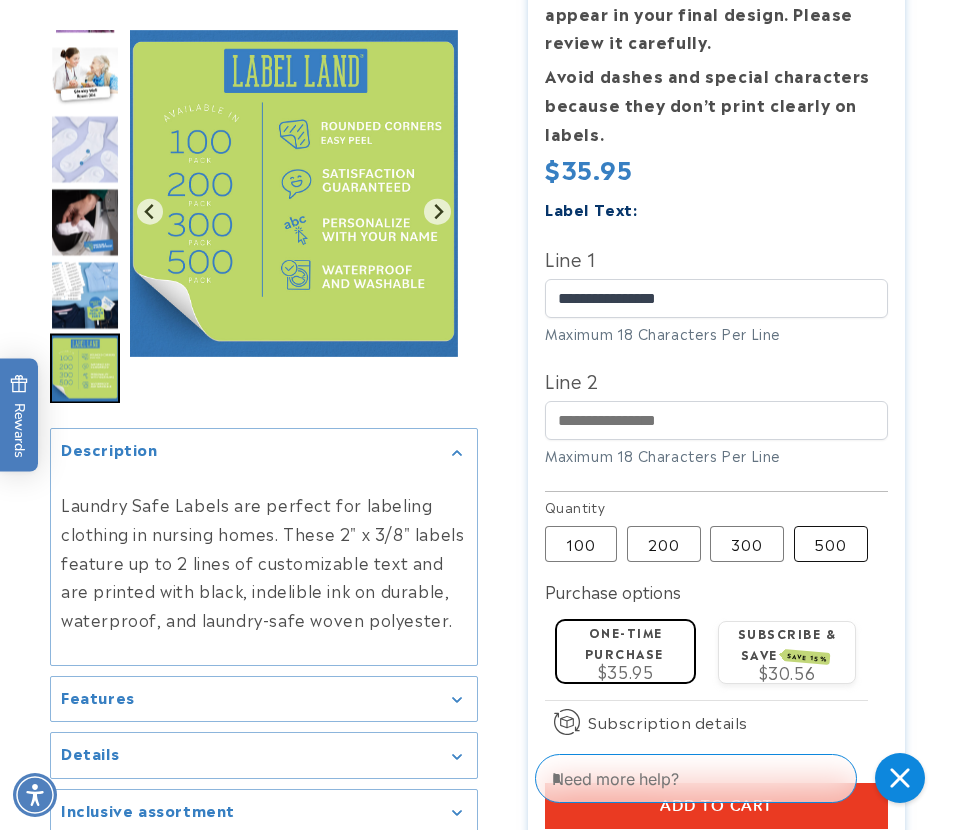 click on "500 Variant sold out or unavailable" at bounding box center (831, 544) 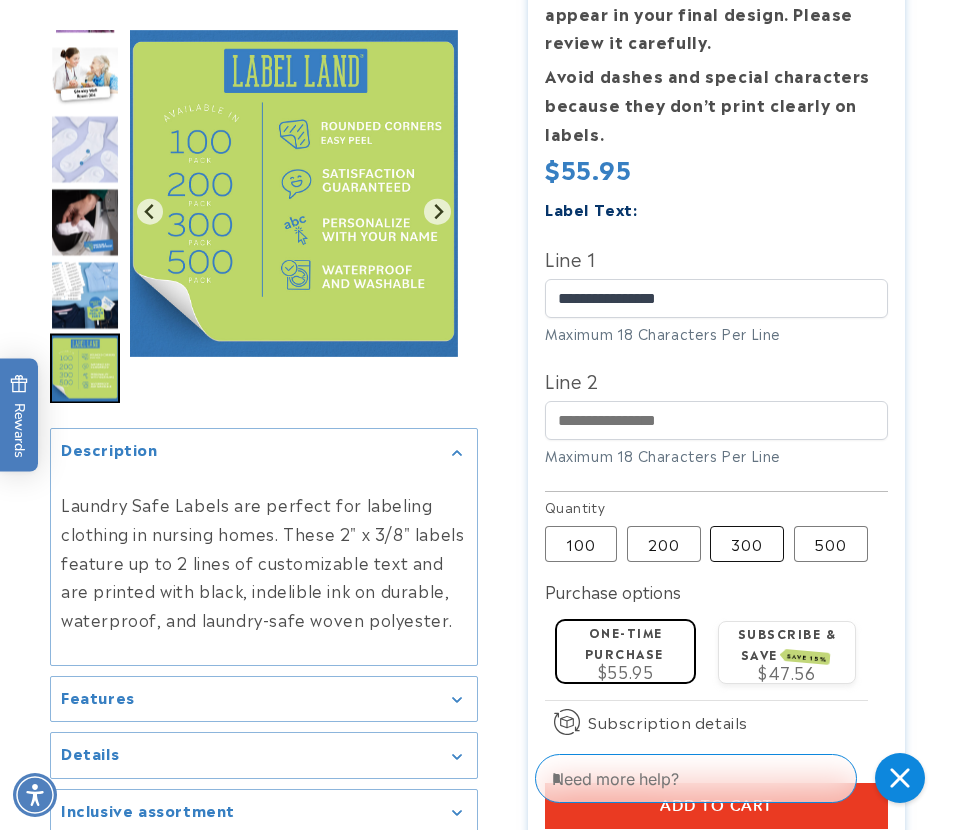 click on "300 Variant sold out or unavailable" at bounding box center [747, 544] 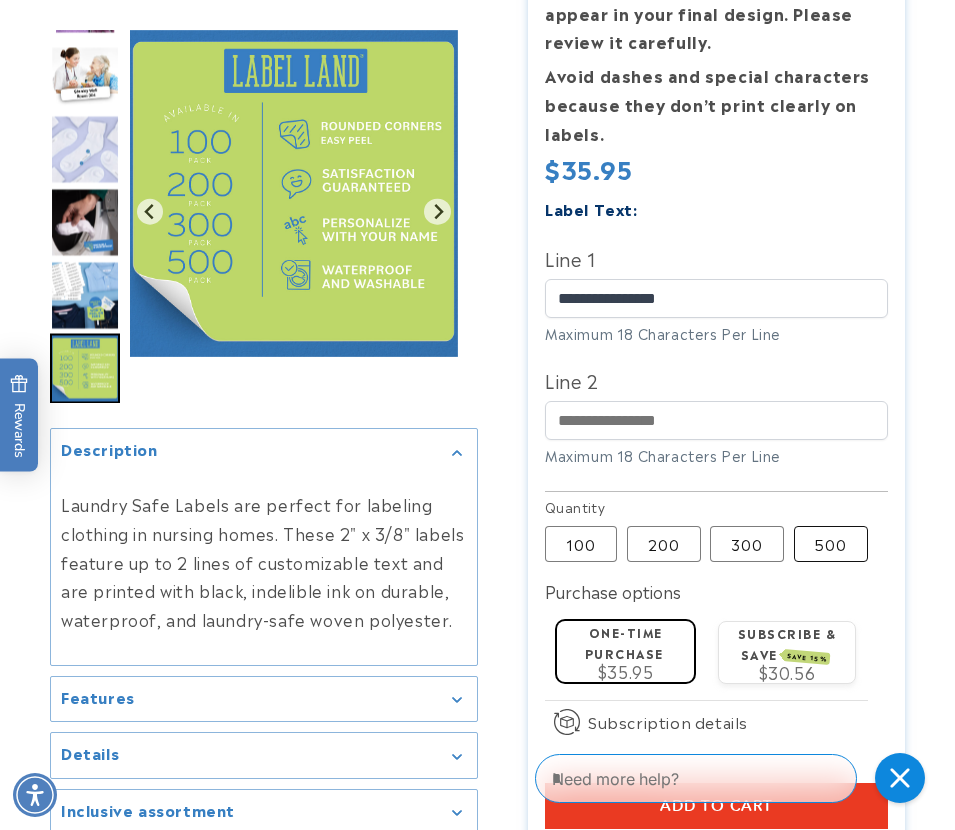 click on "500 Variant sold out or unavailable" at bounding box center [831, 544] 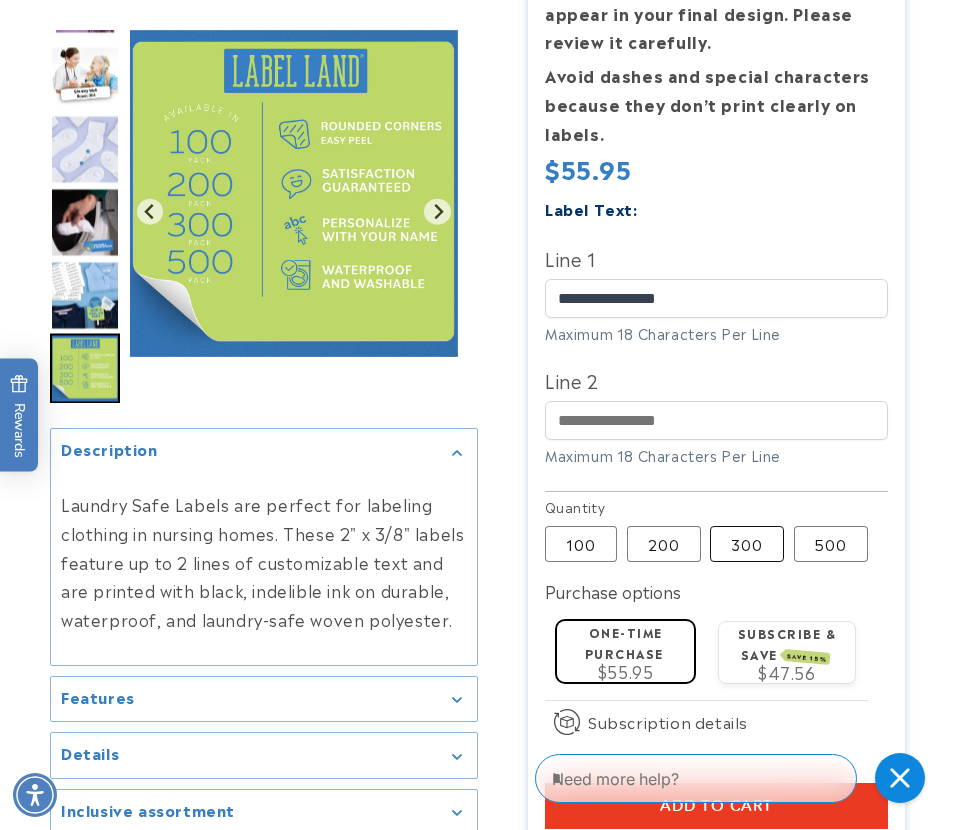 click on "300 Variant sold out or unavailable" at bounding box center (747, 544) 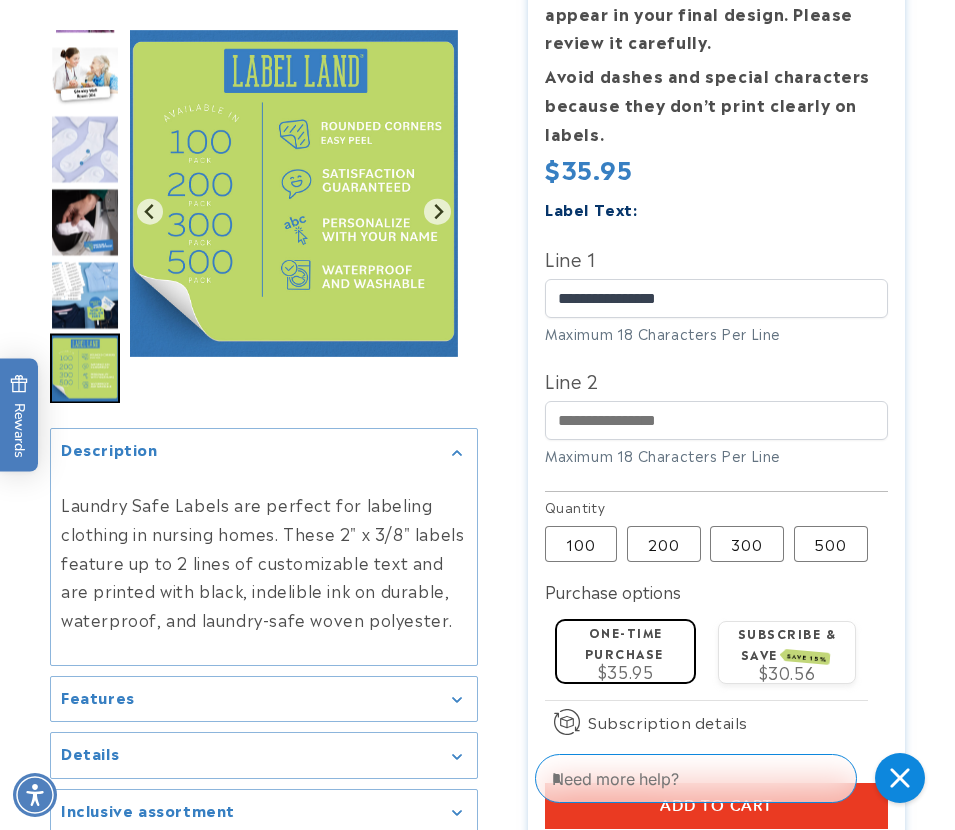 click on "One-time purchase $35.95" 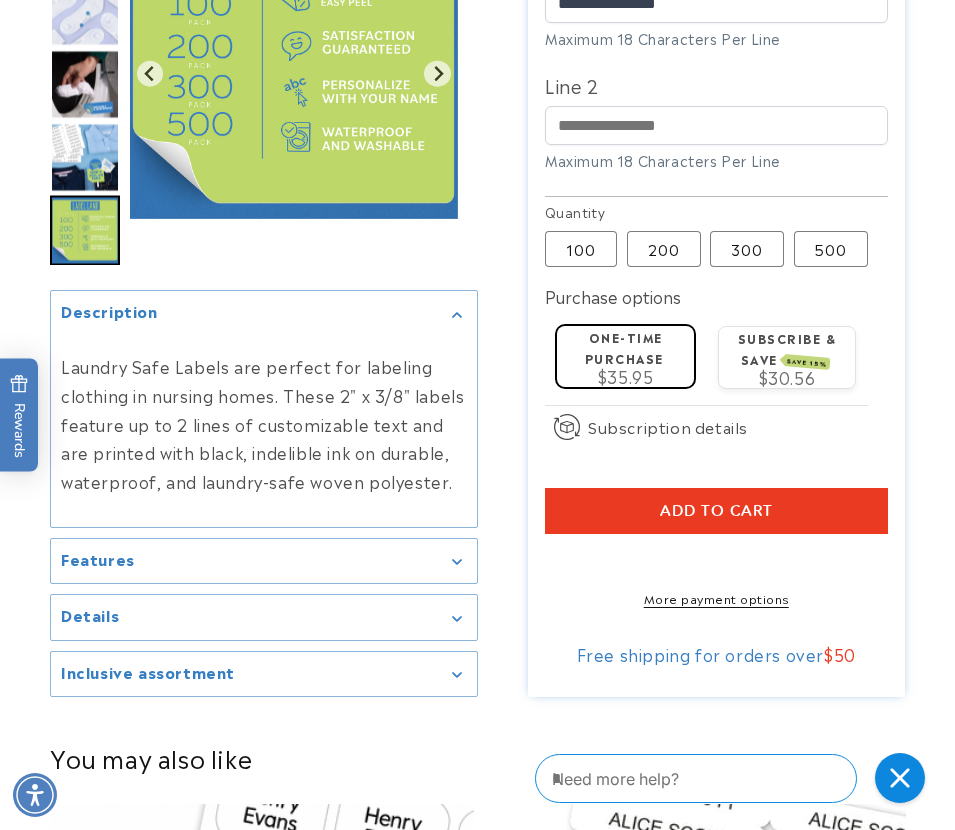 scroll, scrollTop: 700, scrollLeft: 0, axis: vertical 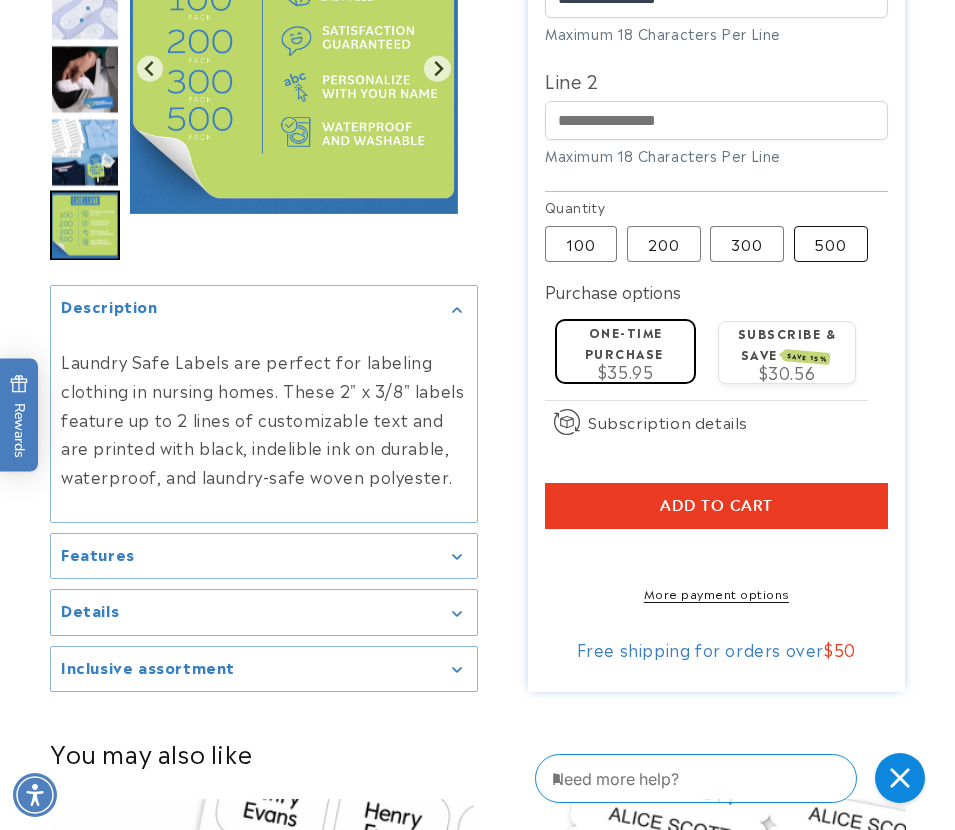 click on "500 Variant sold out or unavailable" at bounding box center (831, 244) 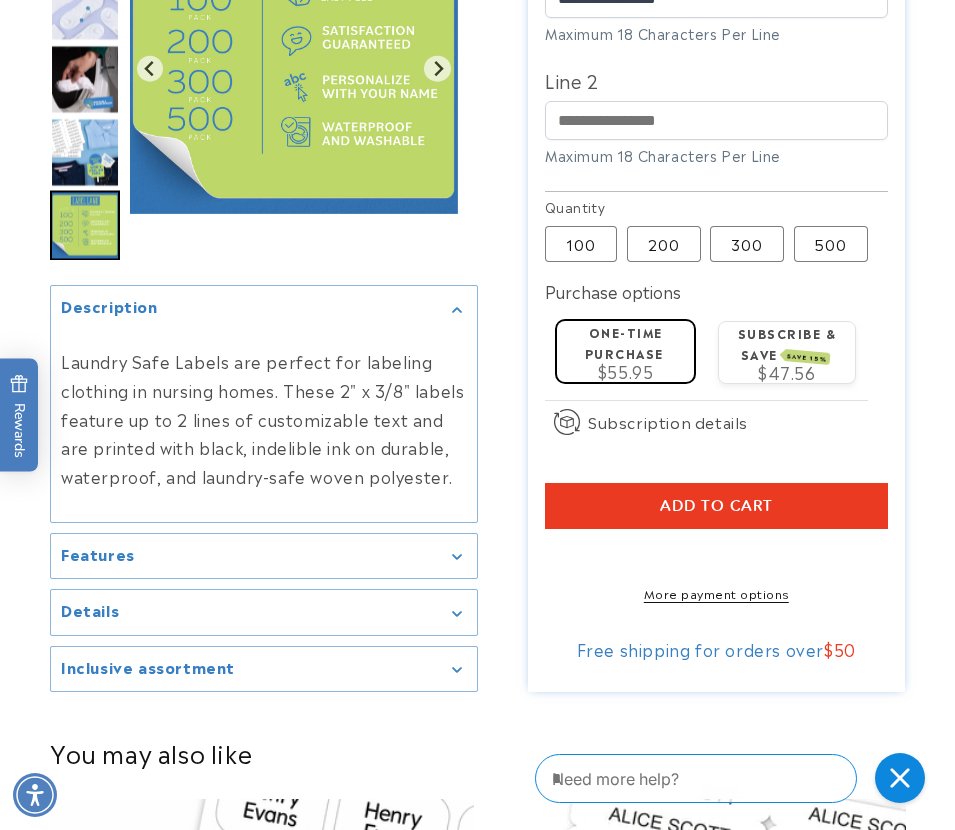 click on "Add to cart" at bounding box center (716, 506) 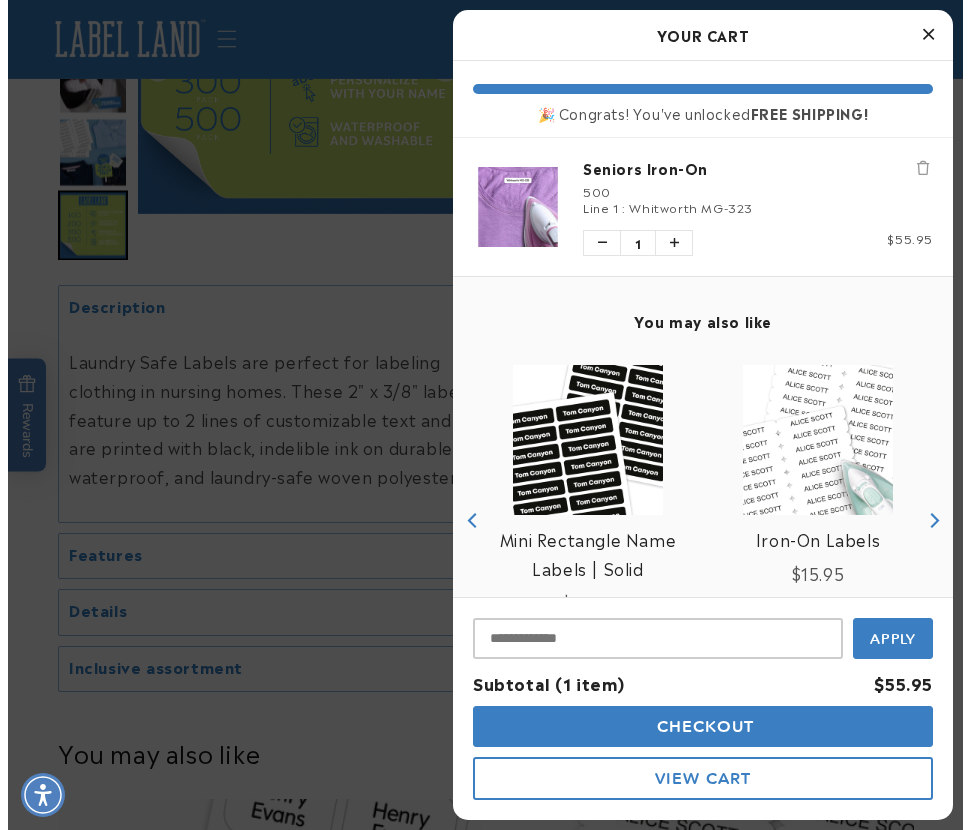 scroll, scrollTop: 701, scrollLeft: 0, axis: vertical 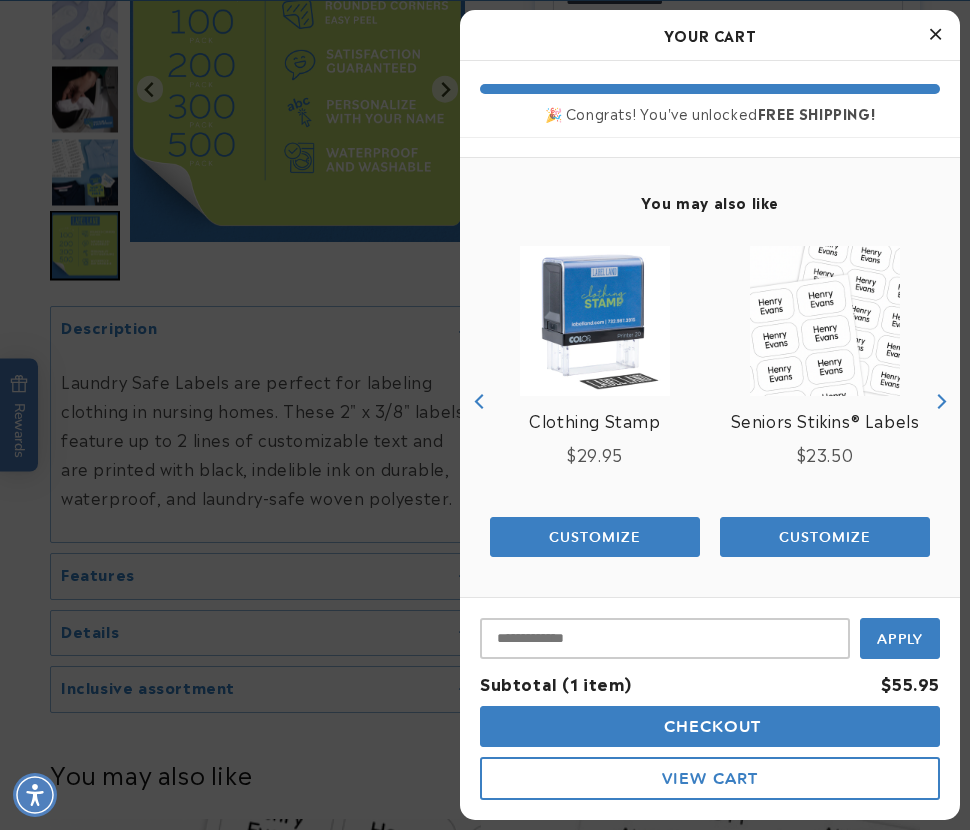 click on "View Cart" at bounding box center (710, 778) 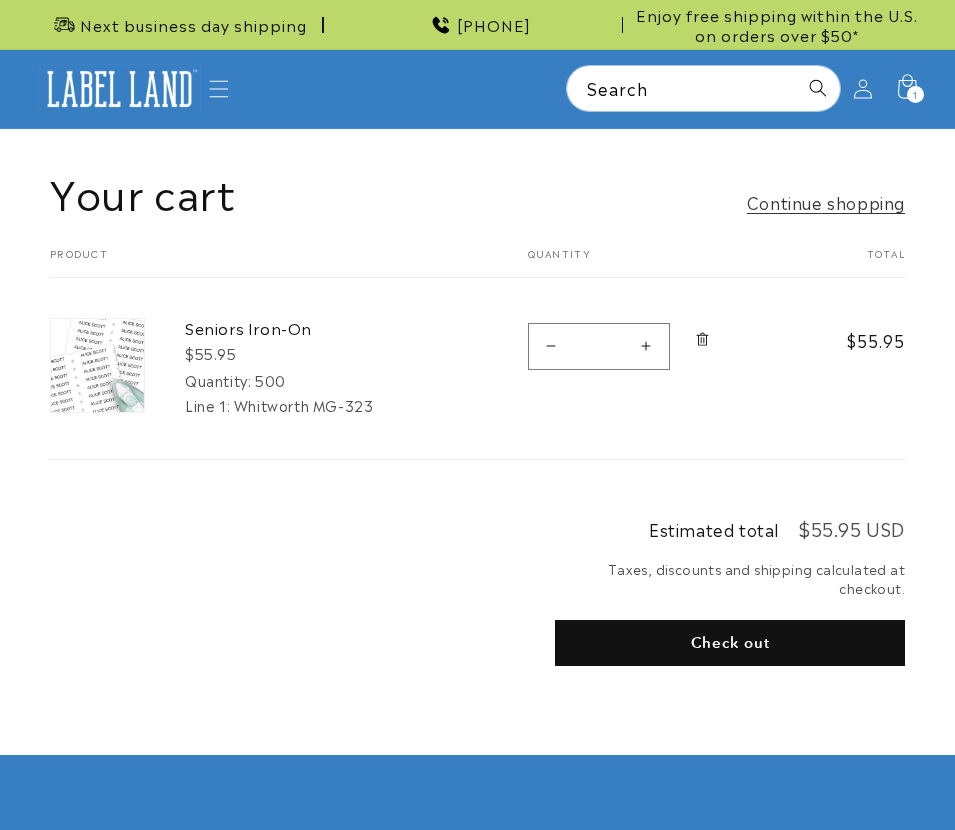 scroll, scrollTop: 0, scrollLeft: 0, axis: both 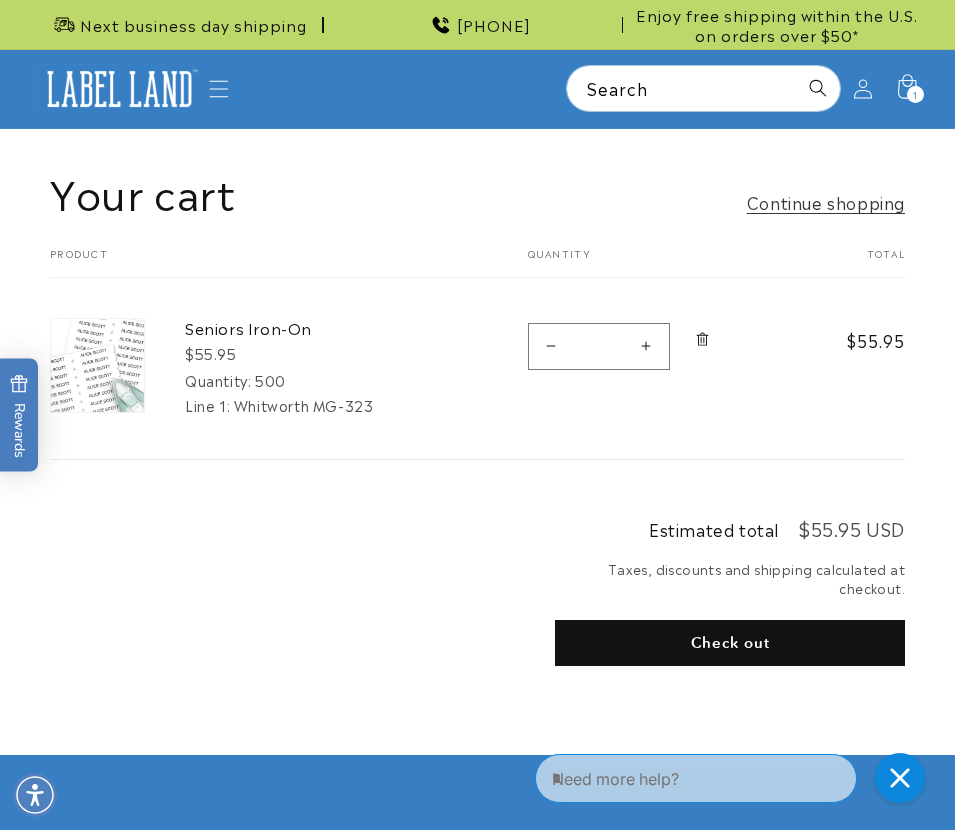 click on "Check out" at bounding box center (730, 643) 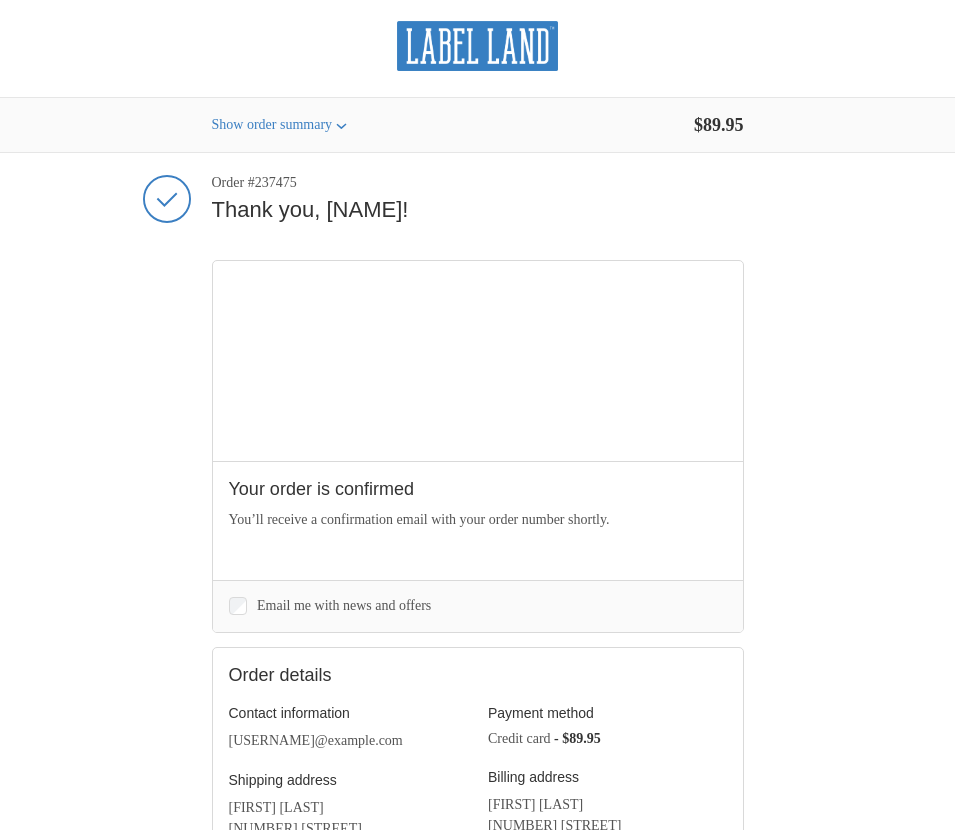 scroll, scrollTop: 0, scrollLeft: 0, axis: both 